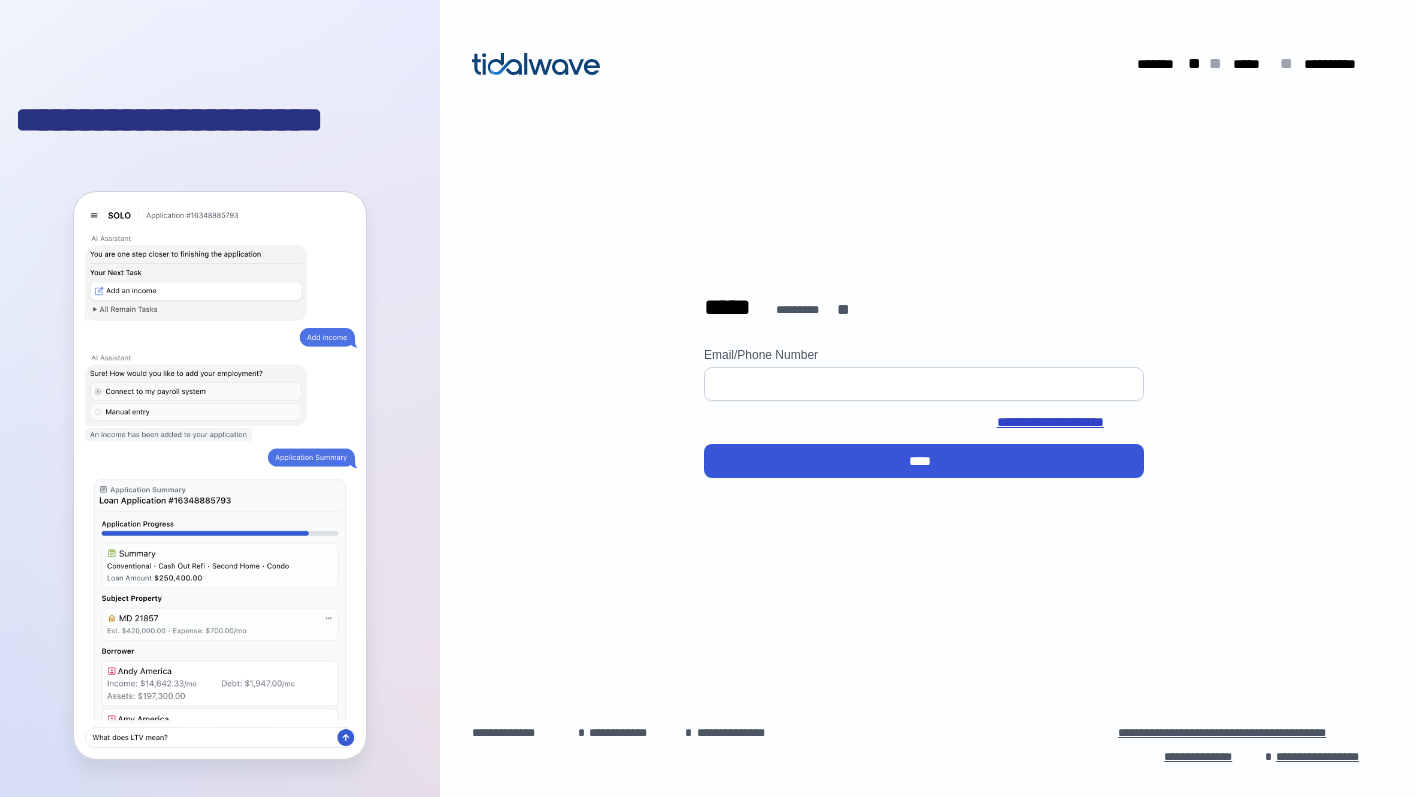 scroll, scrollTop: 0, scrollLeft: 0, axis: both 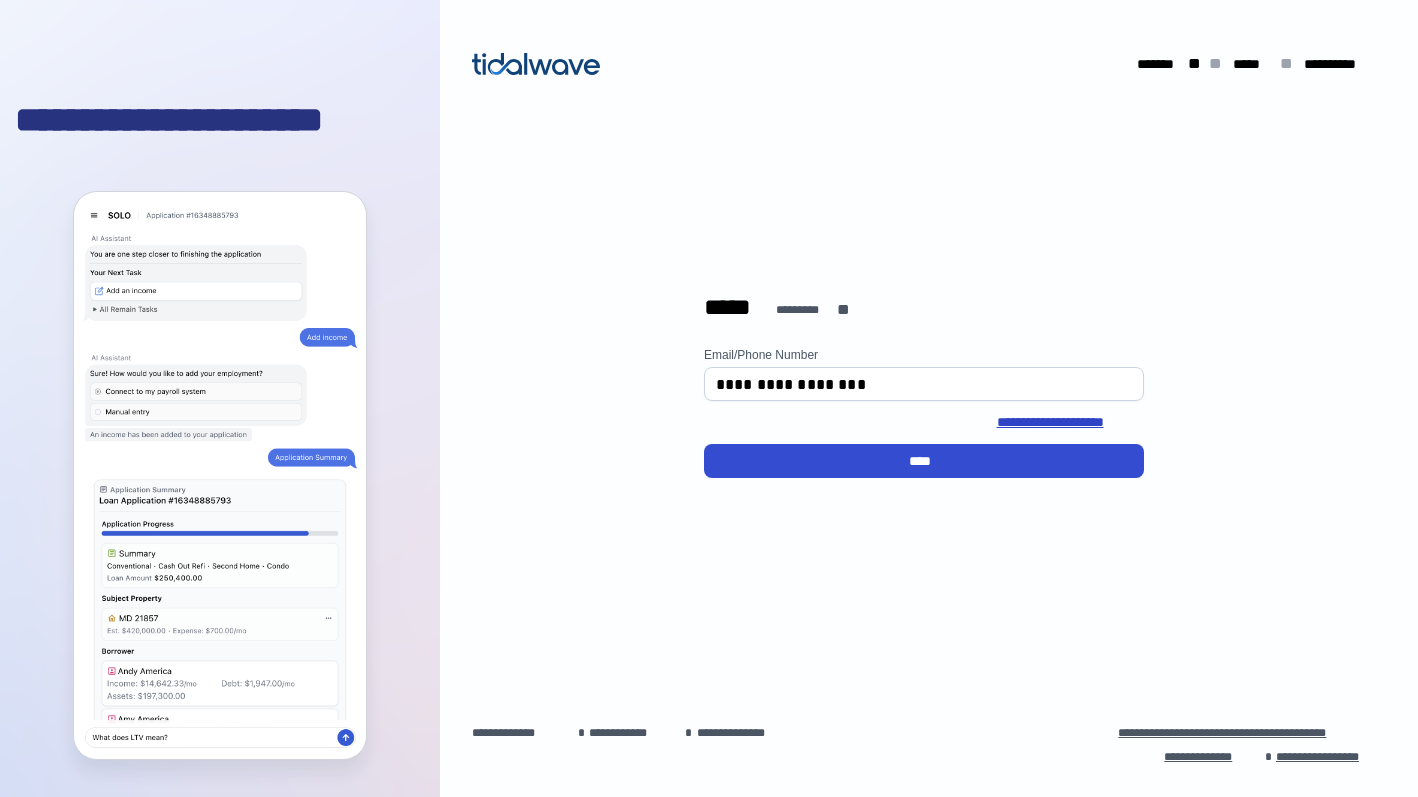 click on "****" at bounding box center (924, 461) 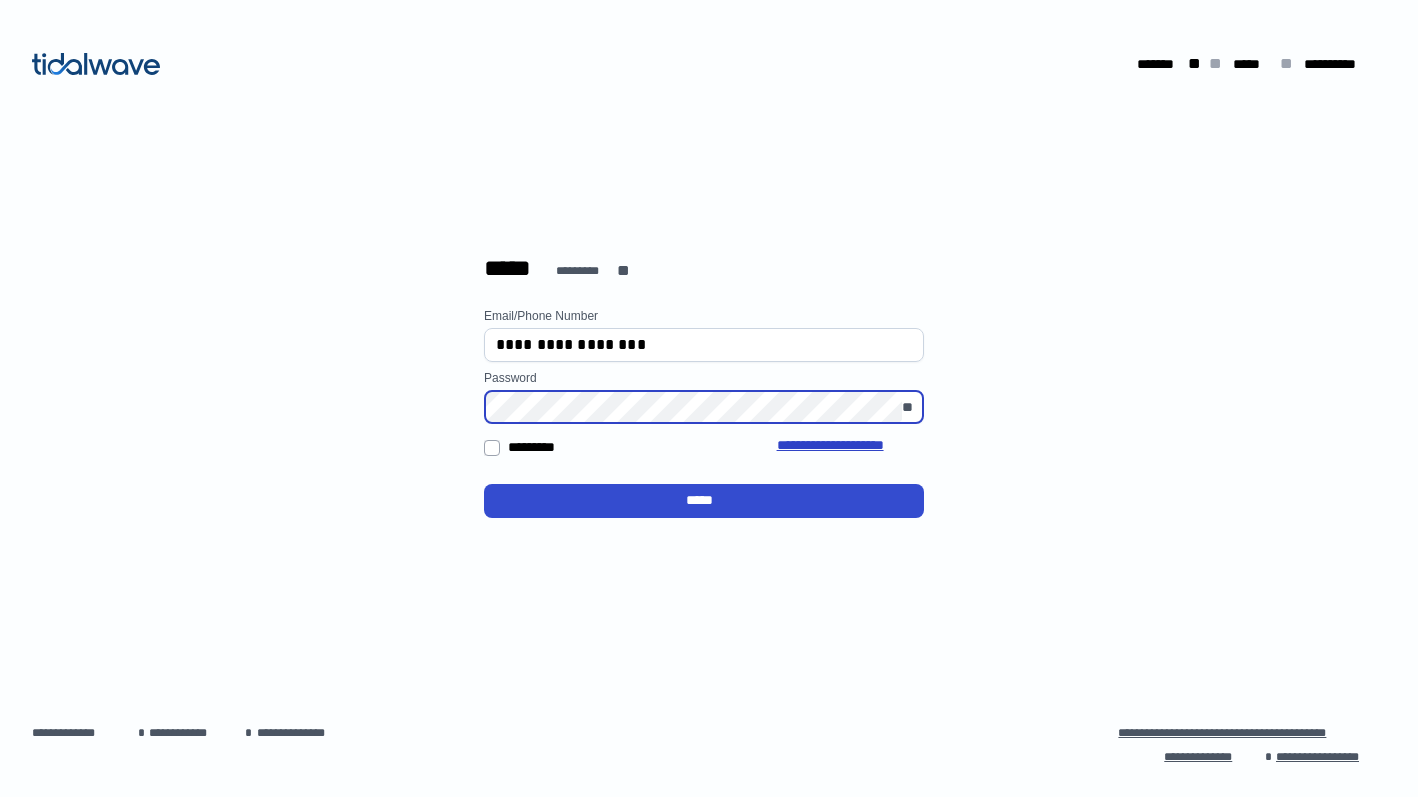 click on "*****" at bounding box center (704, 500) 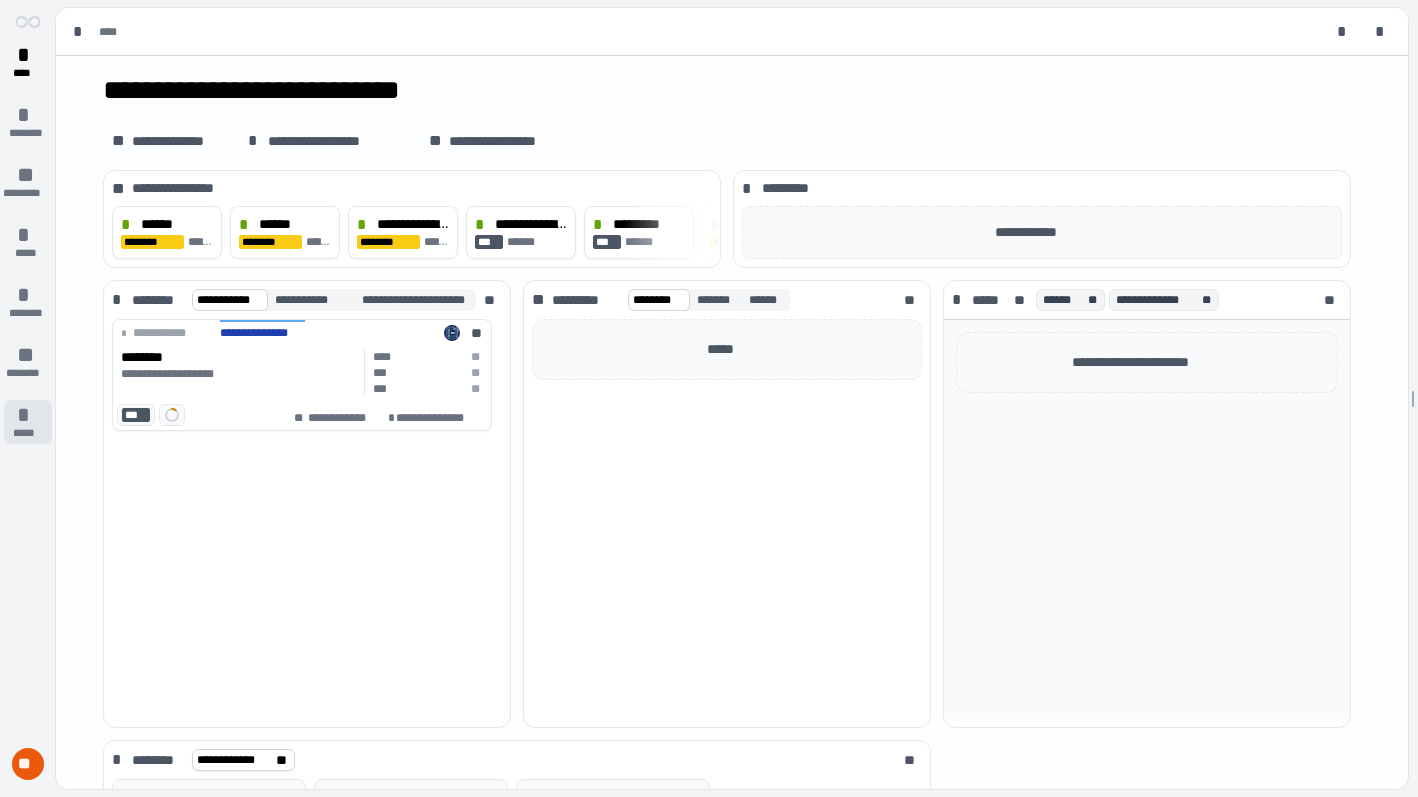 click on "*****" at bounding box center [28, 433] 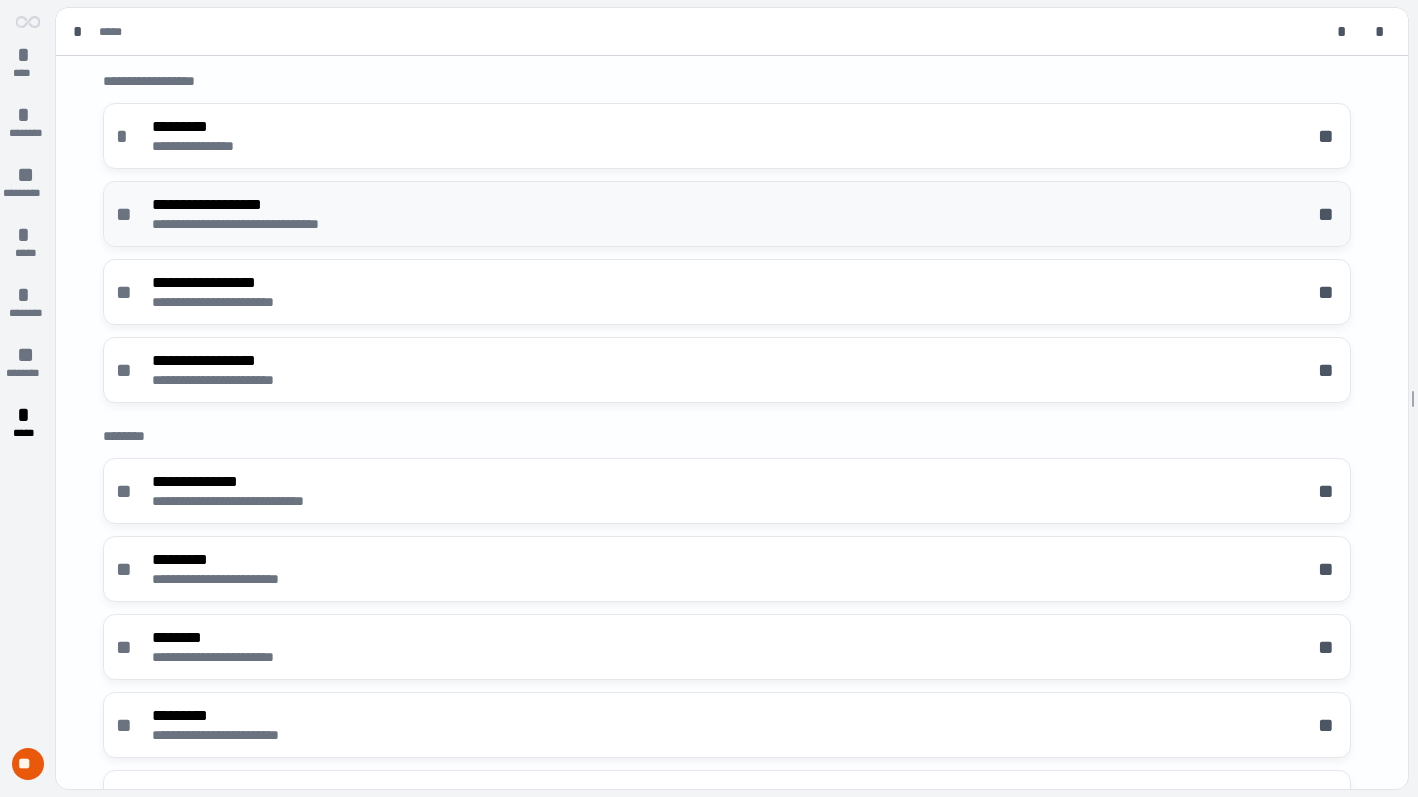 click on "**********" at bounding box center (273, 224) 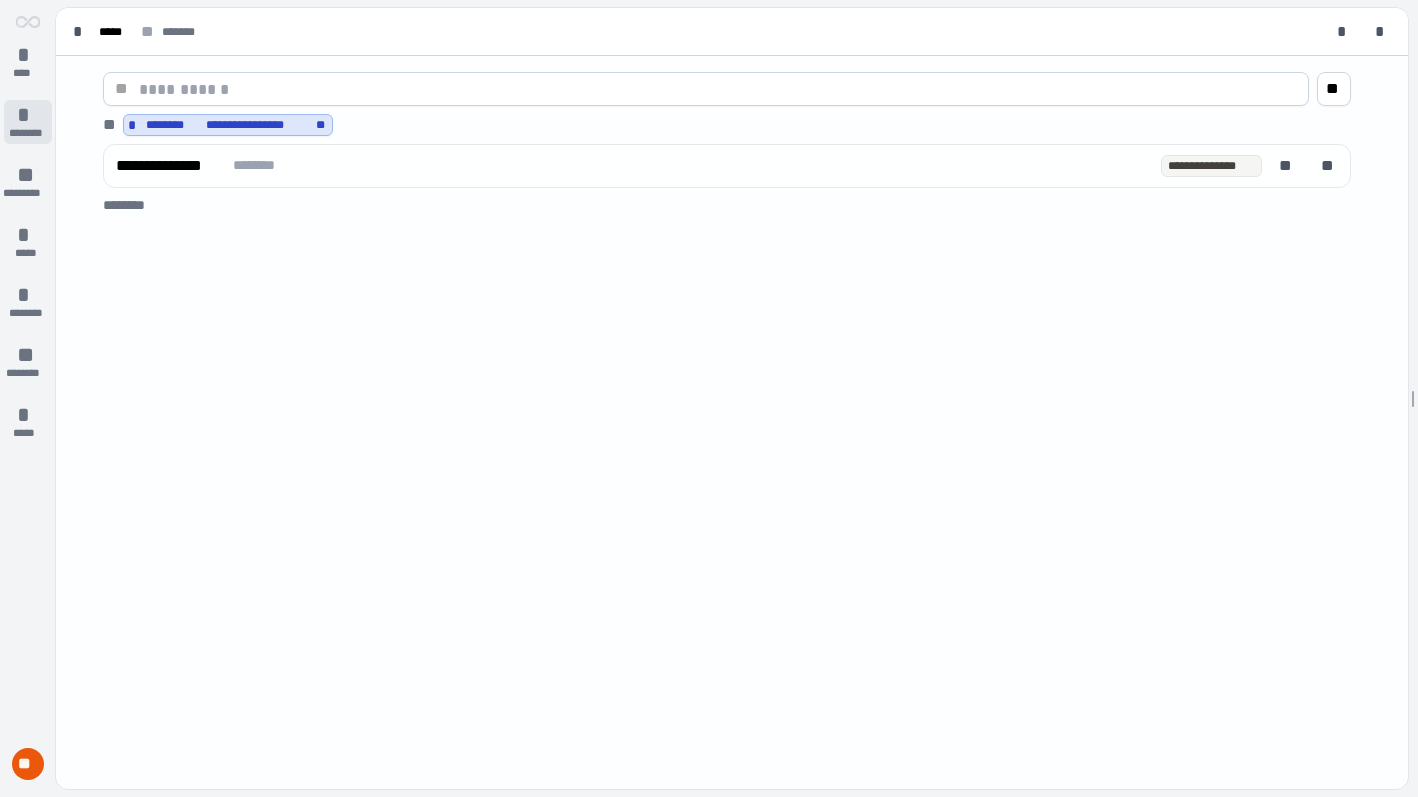 click on "*" at bounding box center [28, 115] 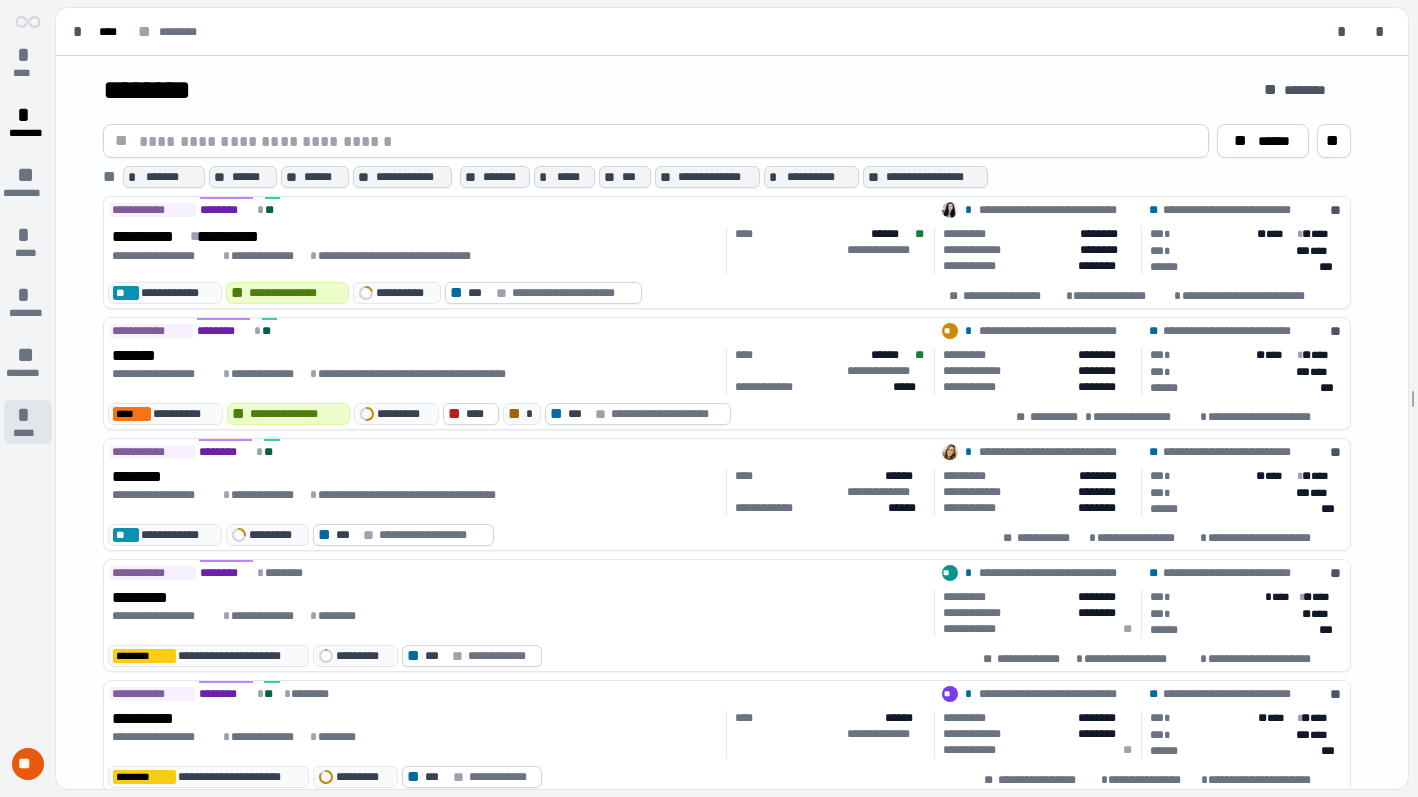 click on "*" at bounding box center [28, 415] 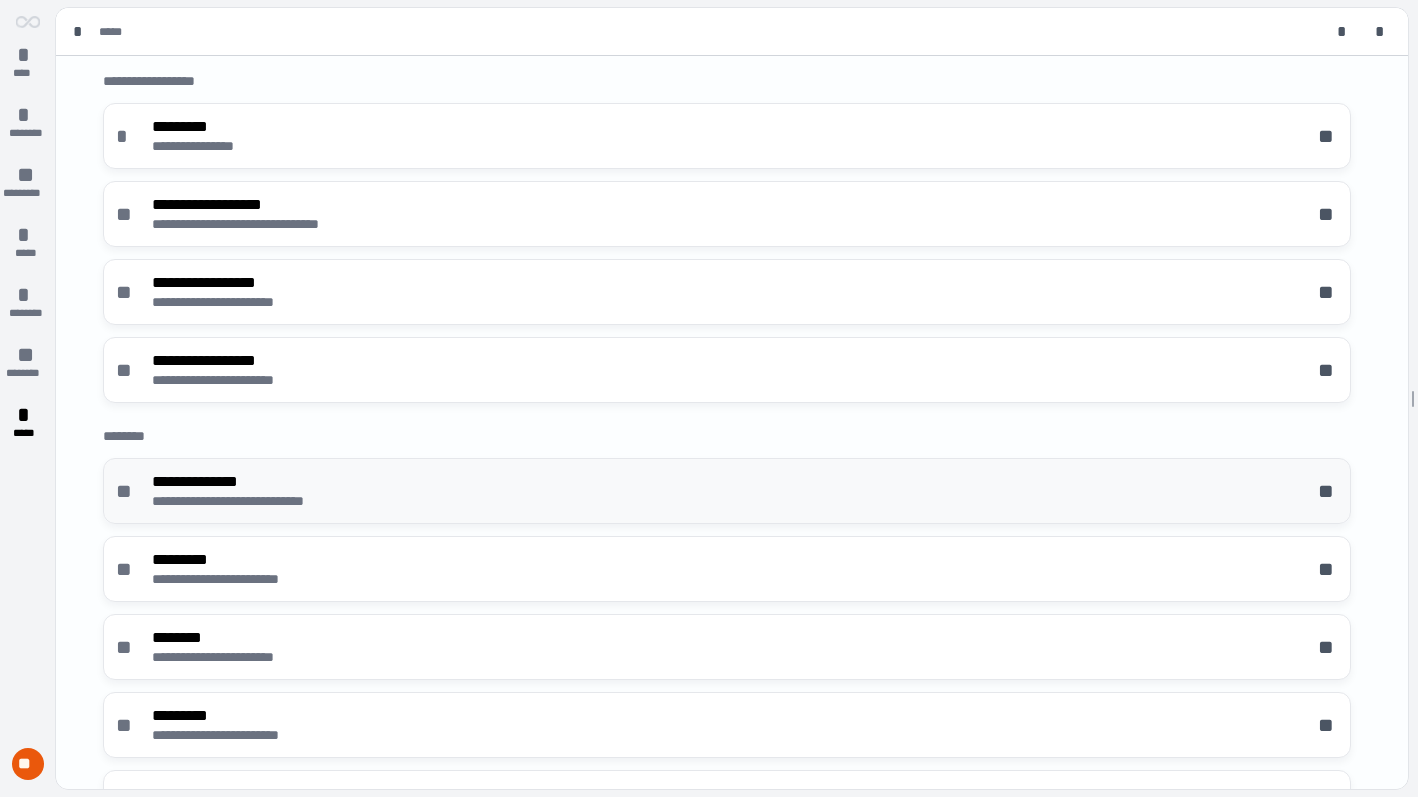 click on "**********" at bounding box center (239, 491) 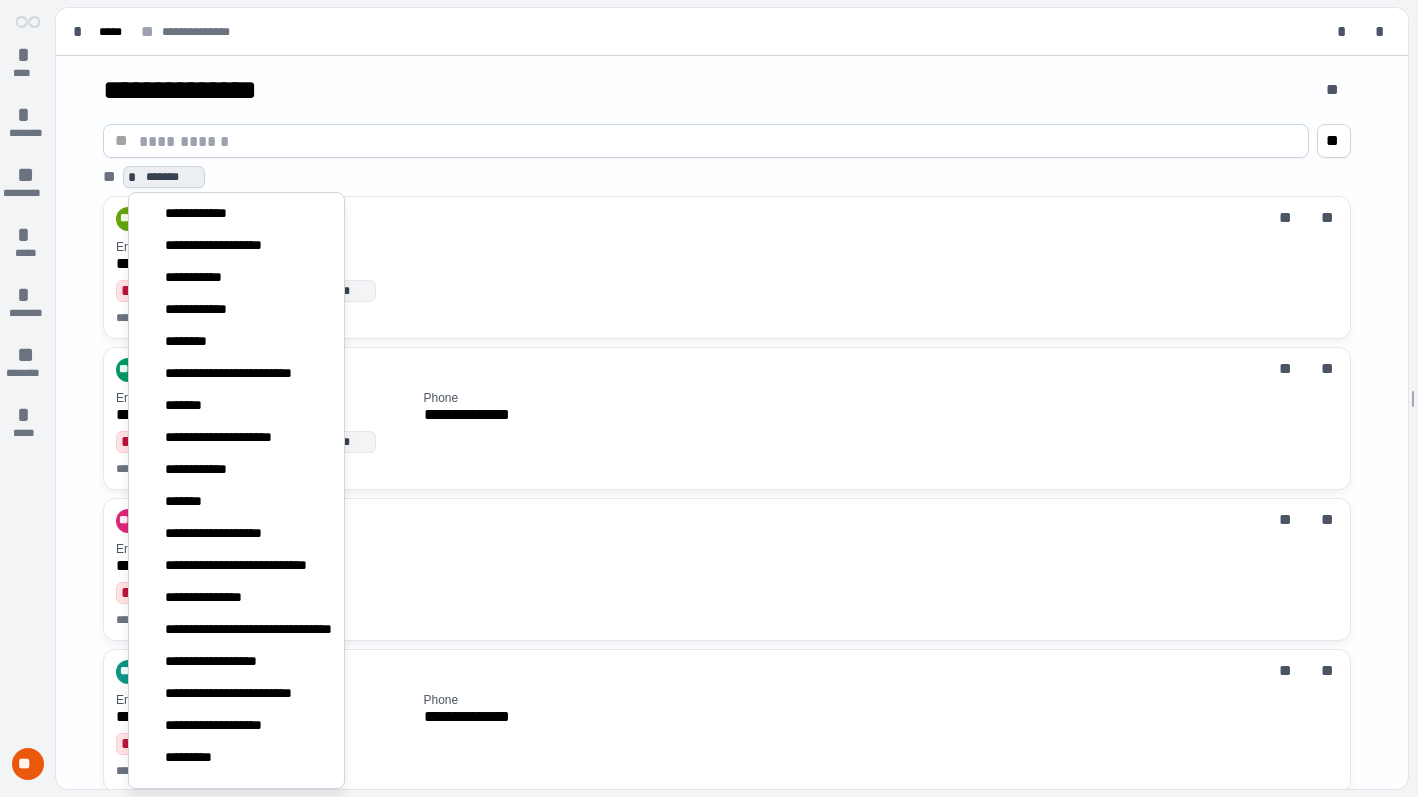 click on "*******" at bounding box center [173, 177] 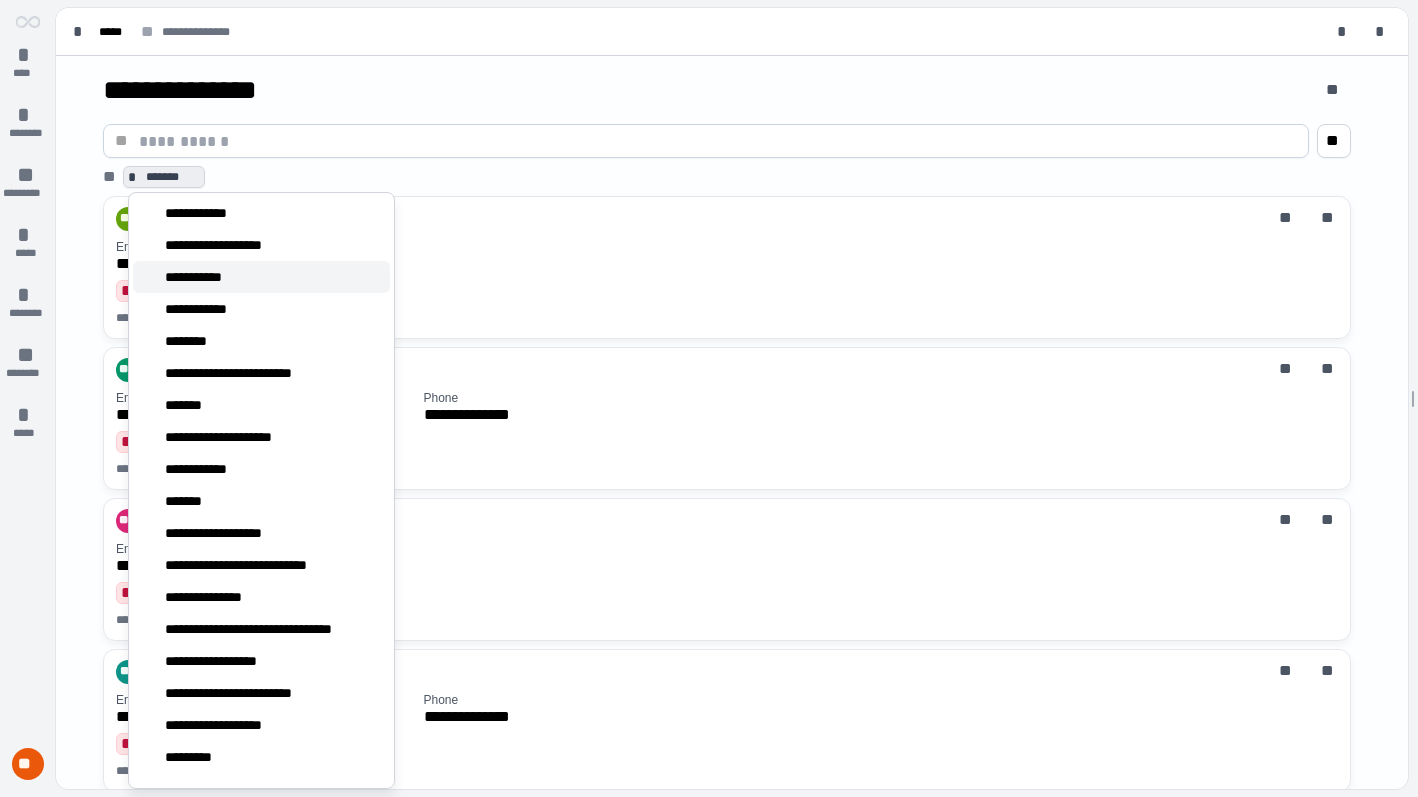 click on "**********" at bounding box center [261, 277] 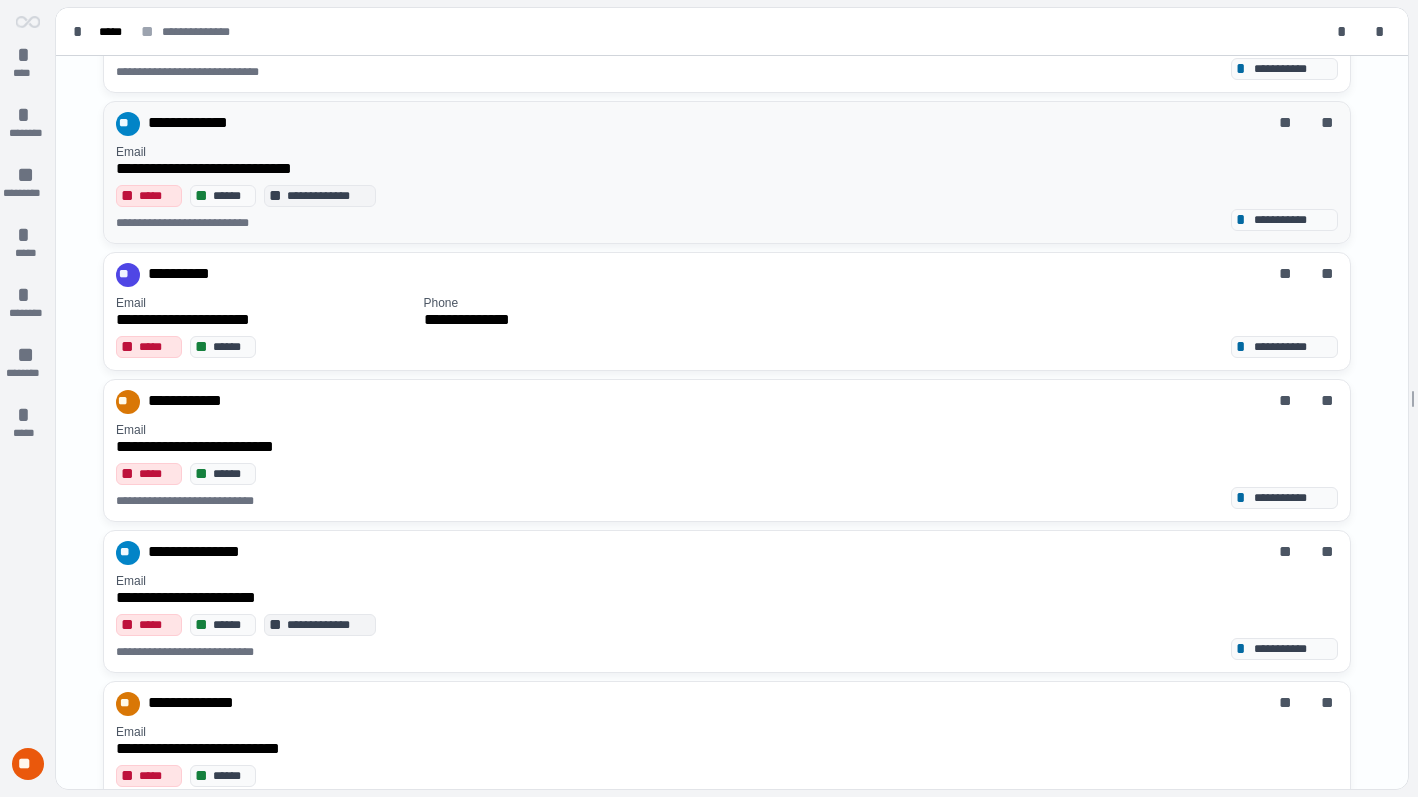 scroll, scrollTop: 339, scrollLeft: 0, axis: vertical 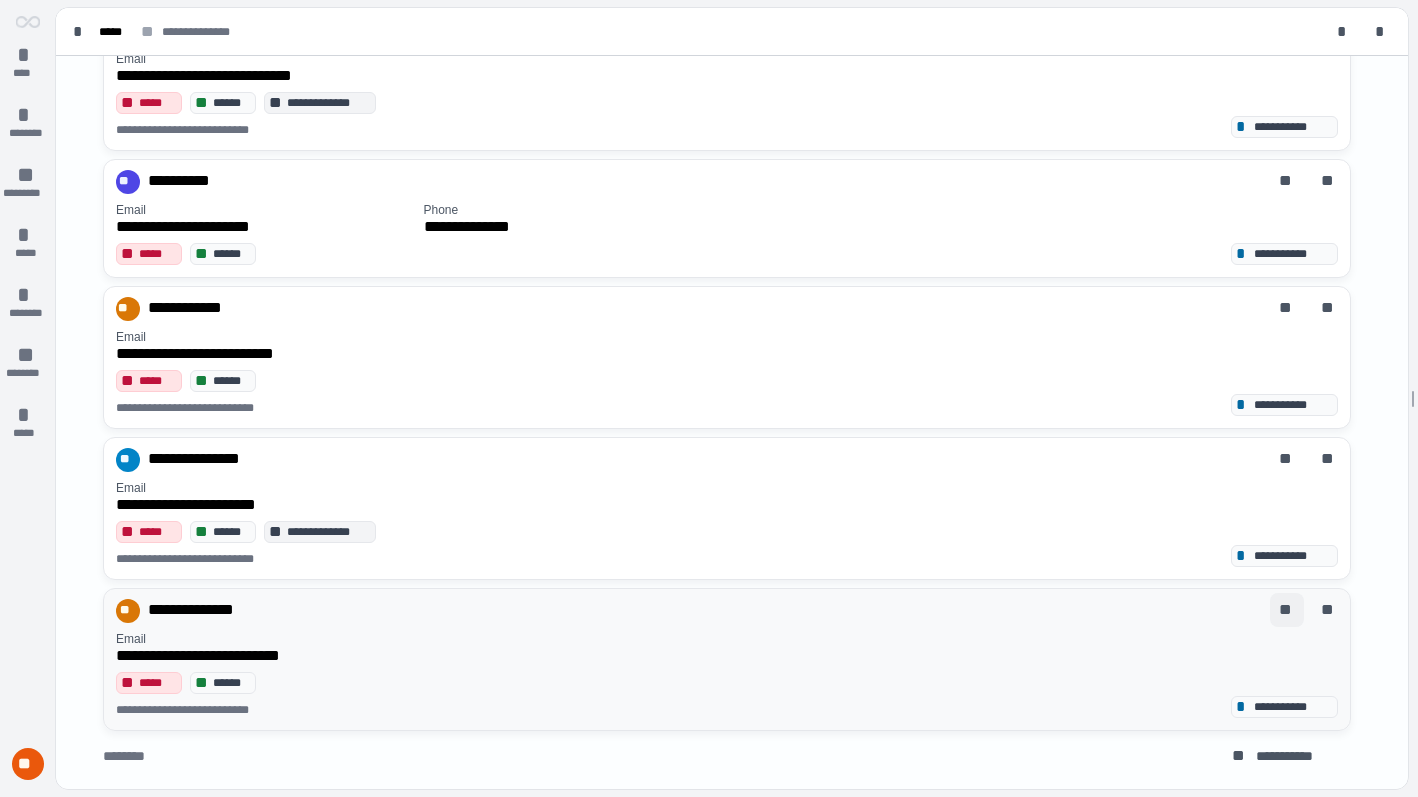 click on "**" at bounding box center [1287, 610] 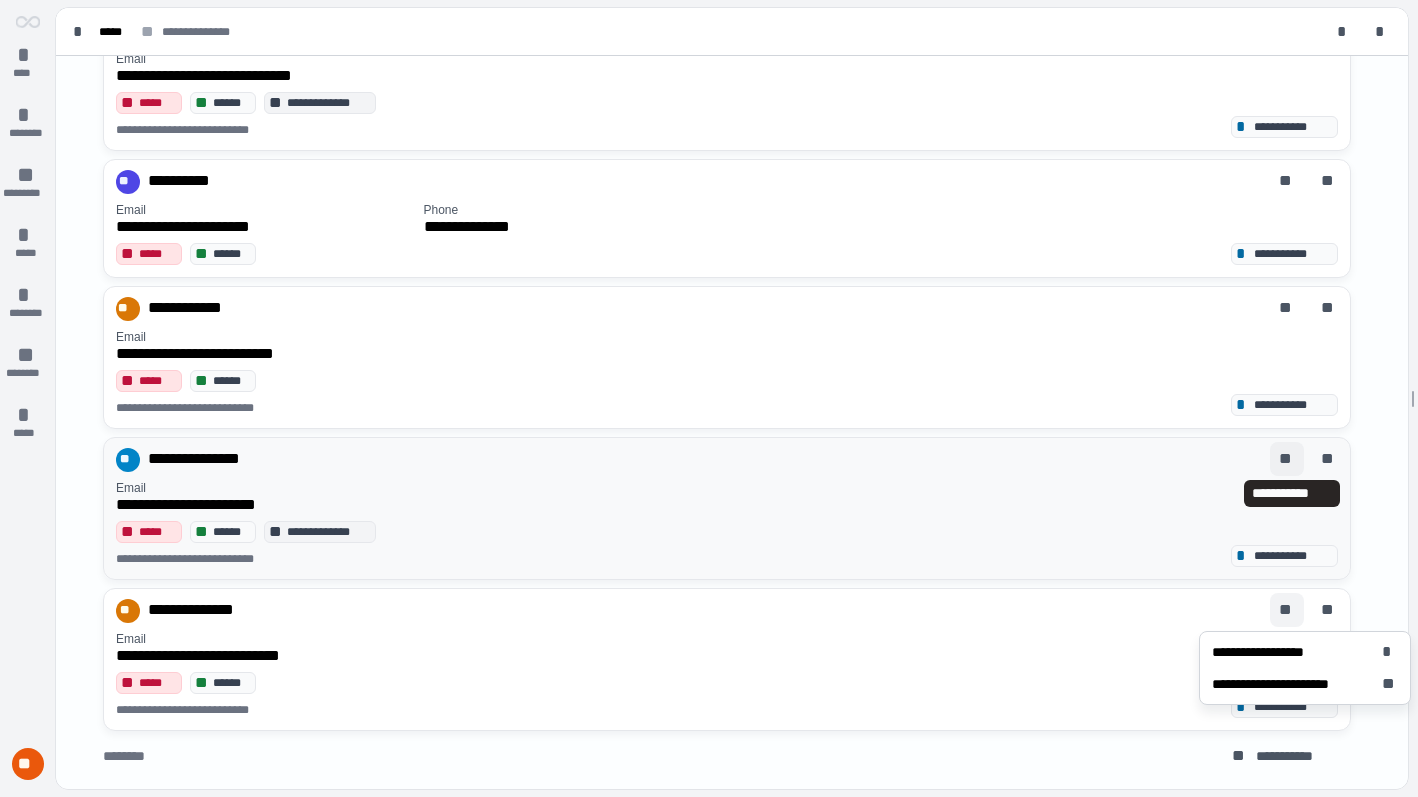 click on "**" at bounding box center (1287, 459) 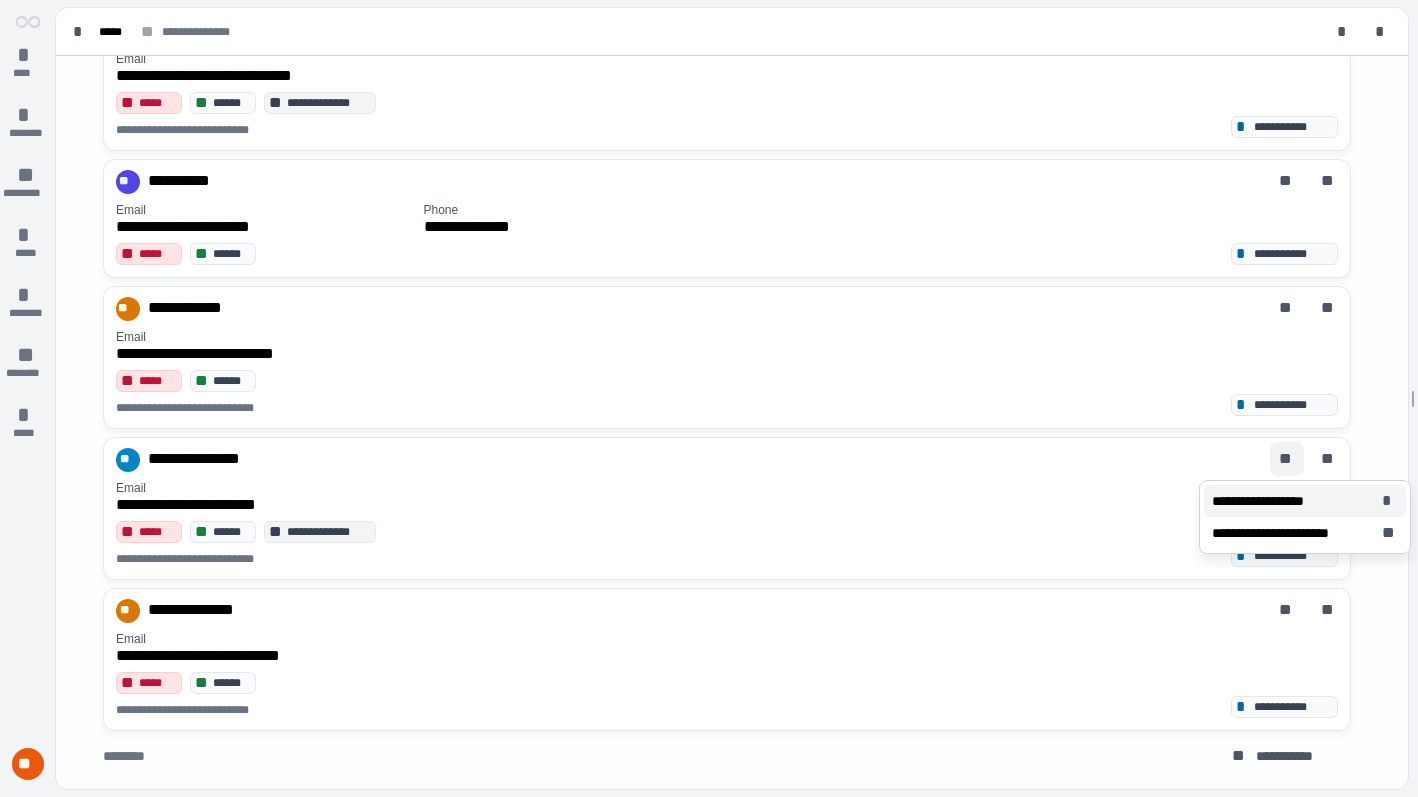 click on "**********" at bounding box center (1271, 501) 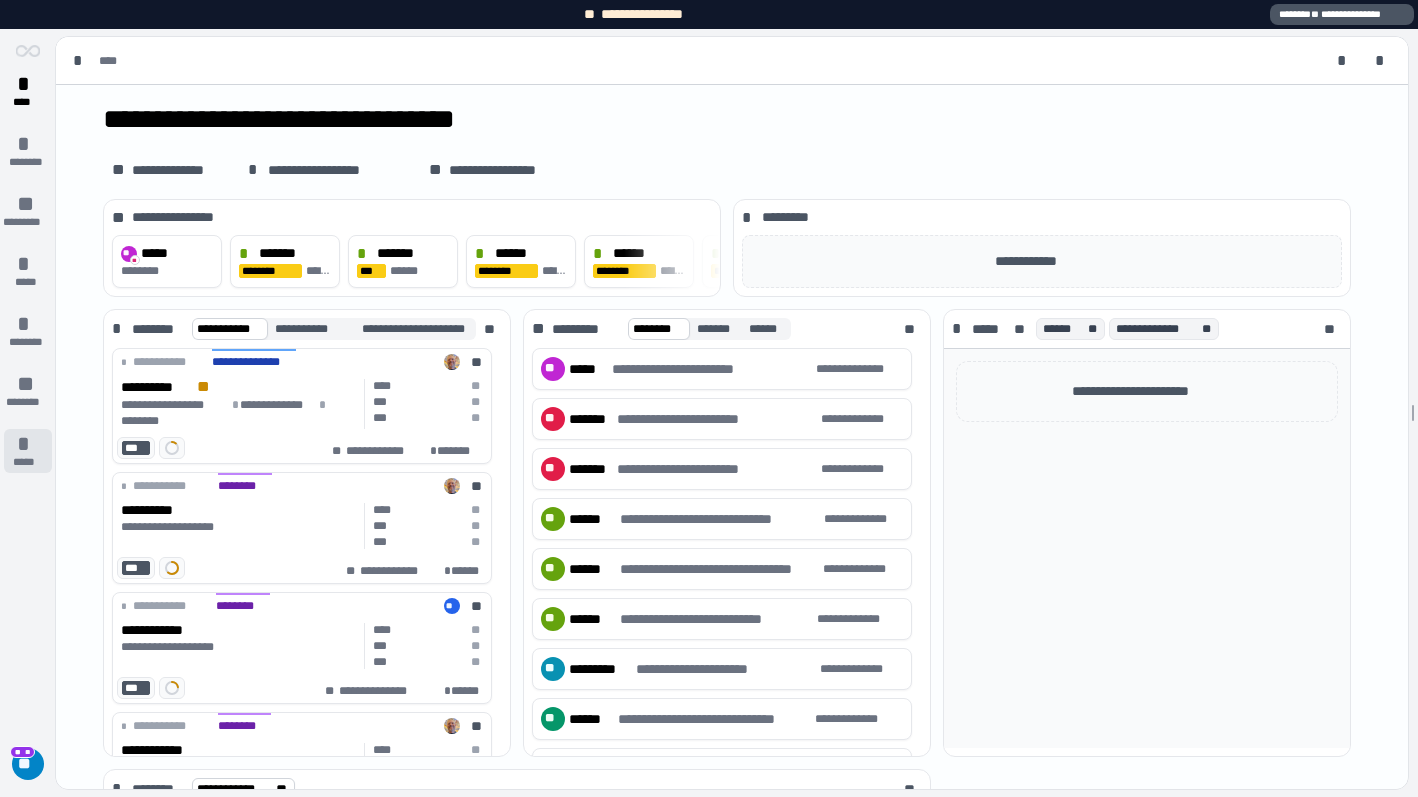 click on "*****" at bounding box center [28, 462] 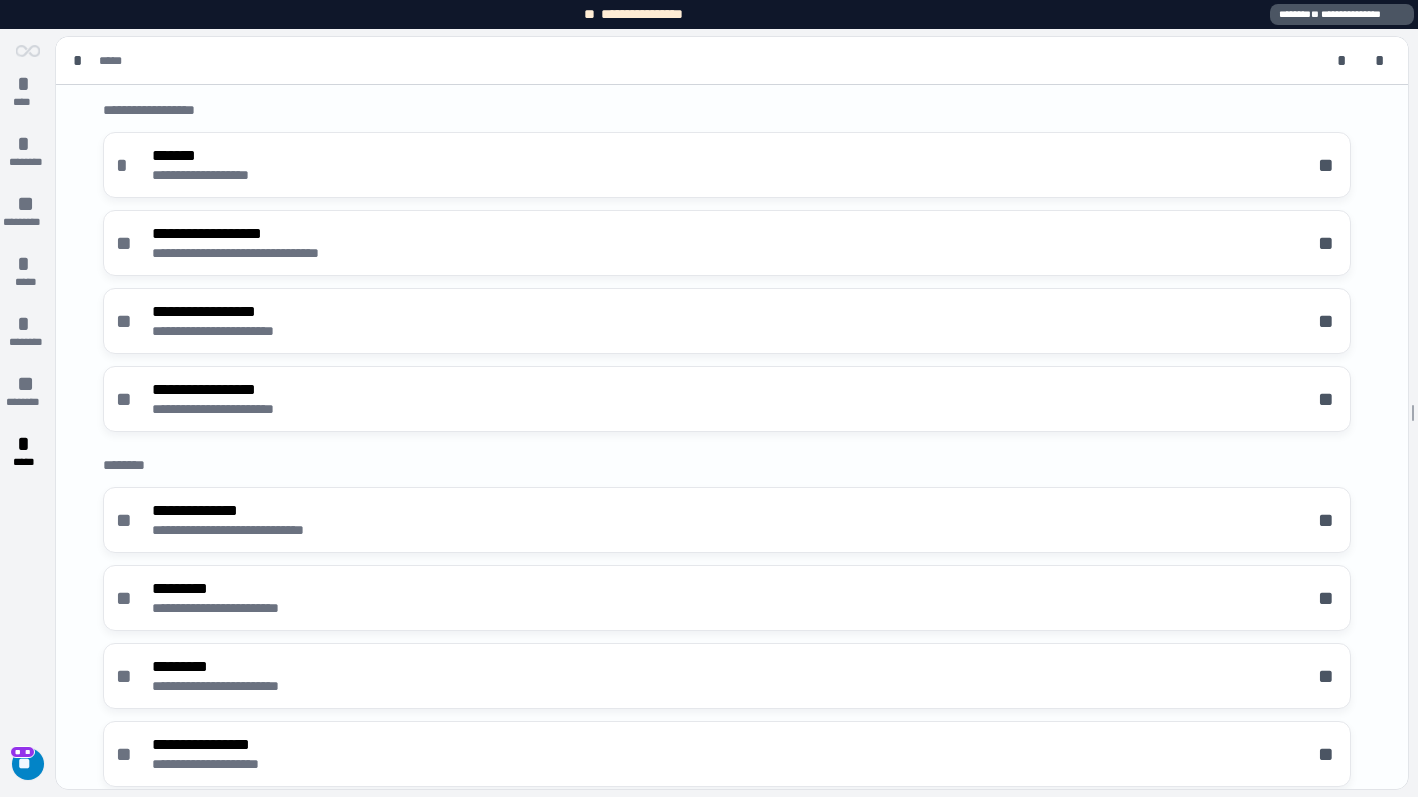 click on "**" at bounding box center (28, 764) 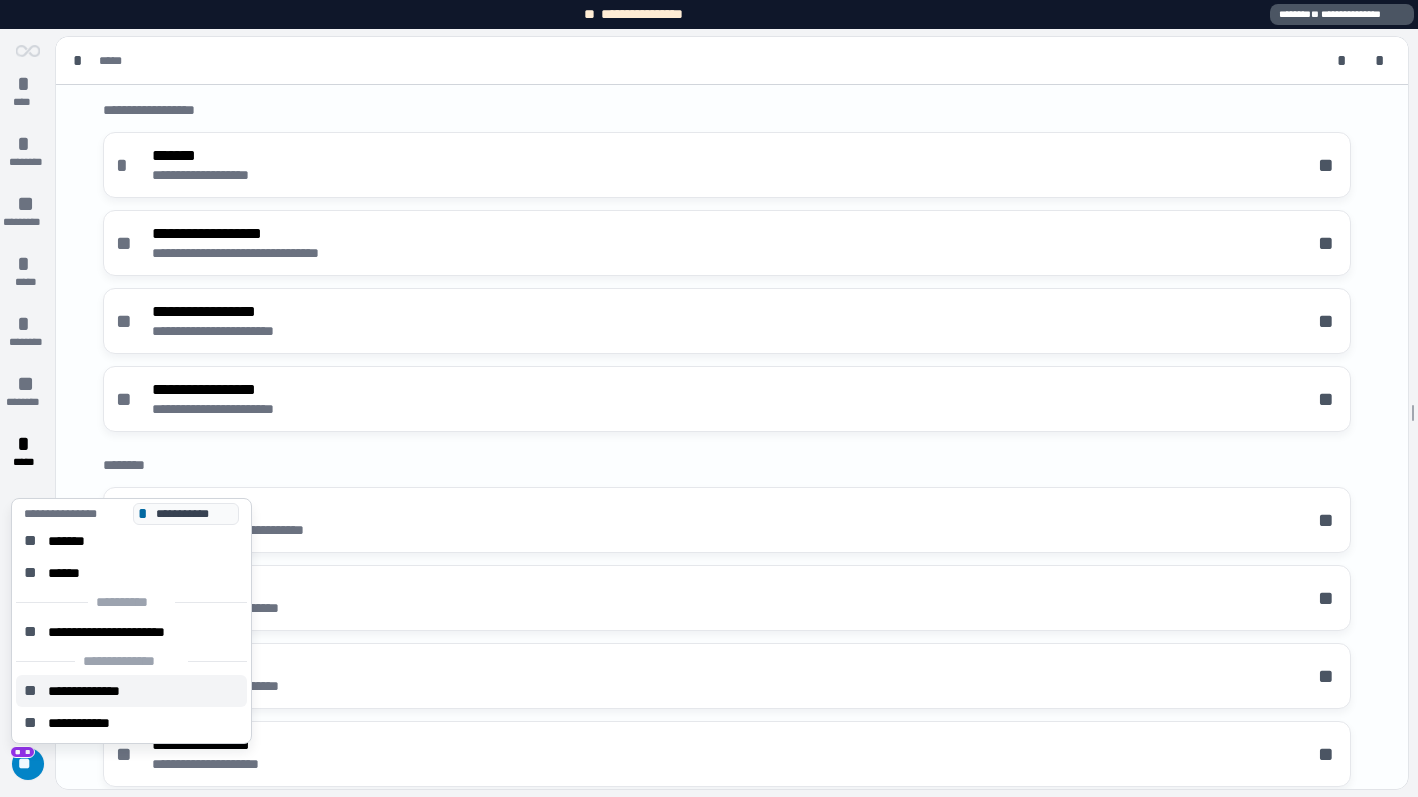 click on "**********" at bounding box center (101, 691) 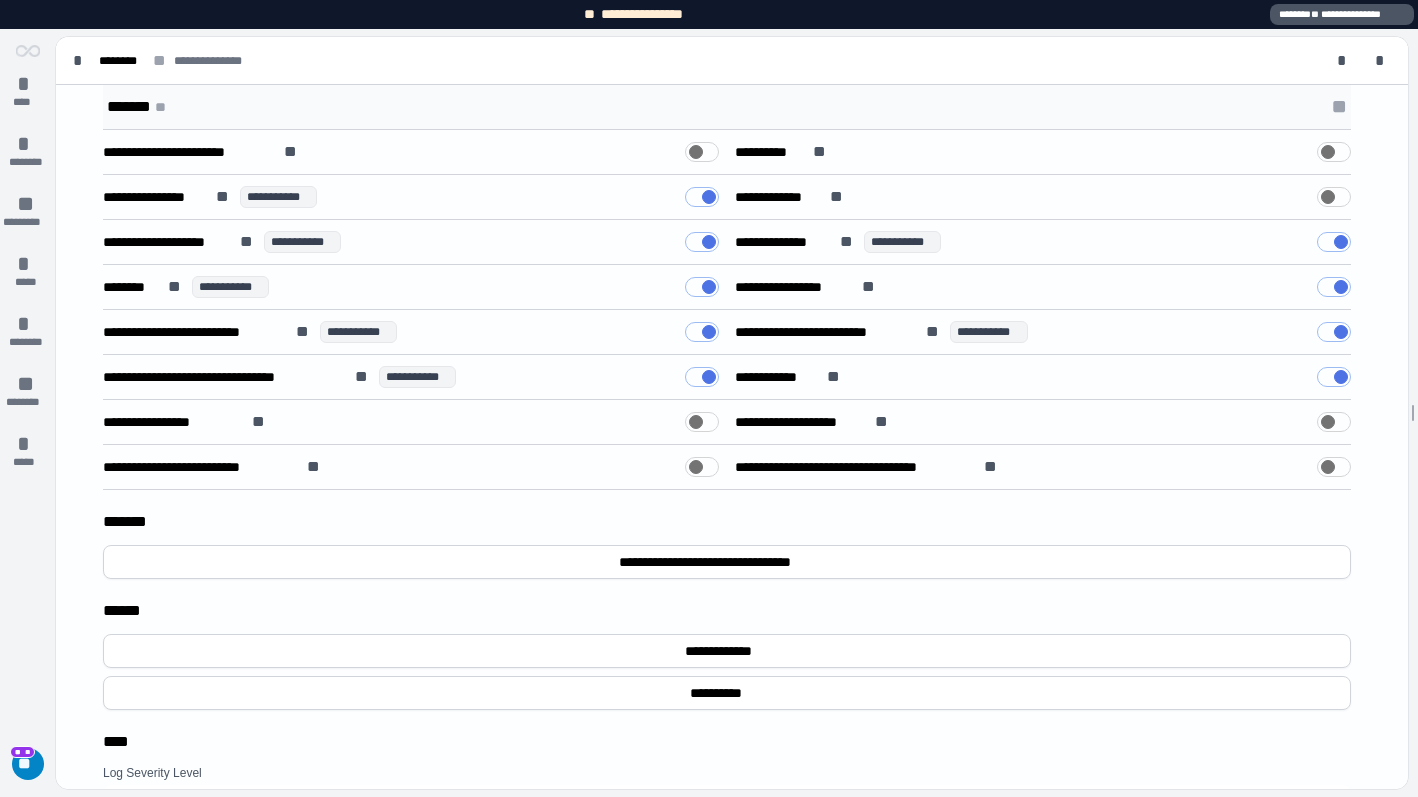 scroll, scrollTop: 507, scrollLeft: 0, axis: vertical 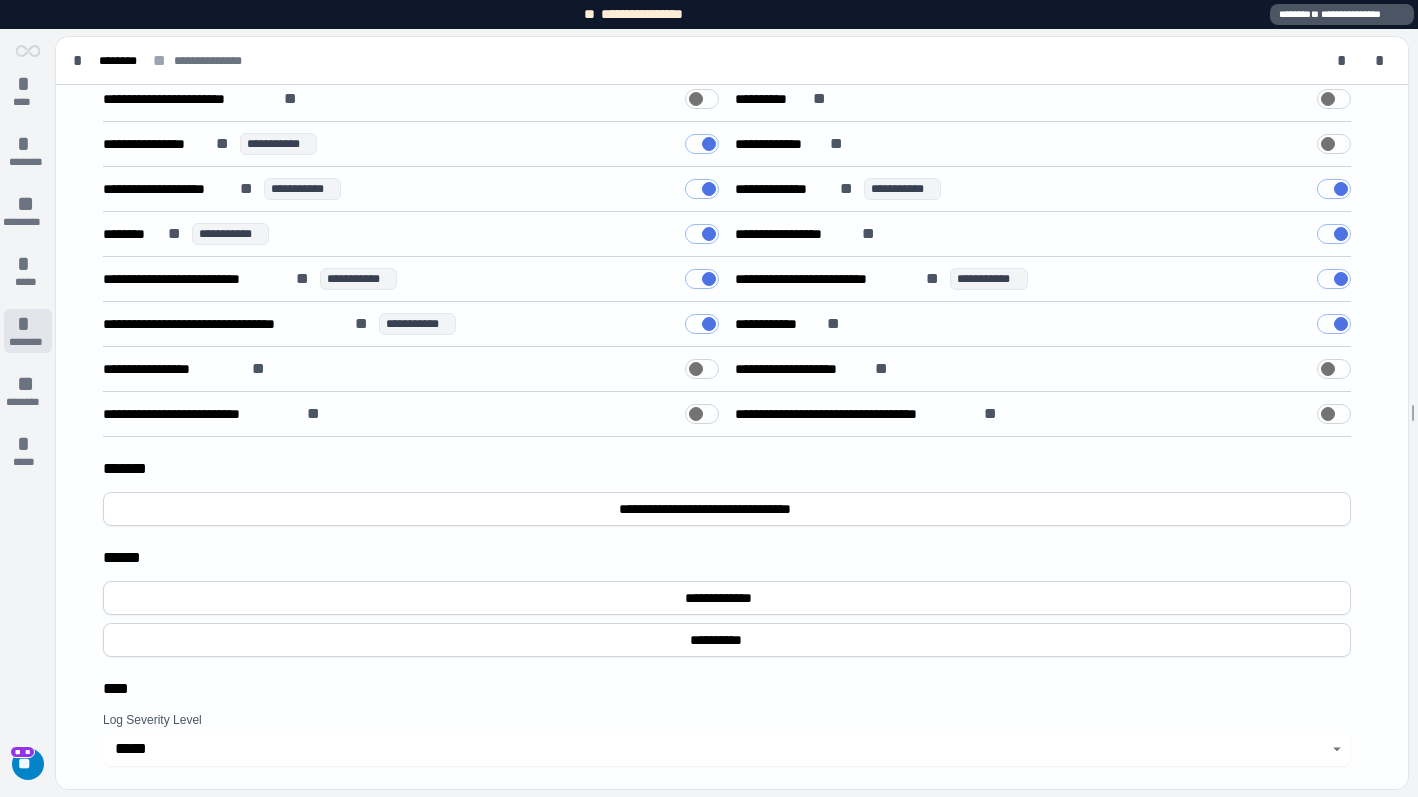click on "********" at bounding box center (28, 342) 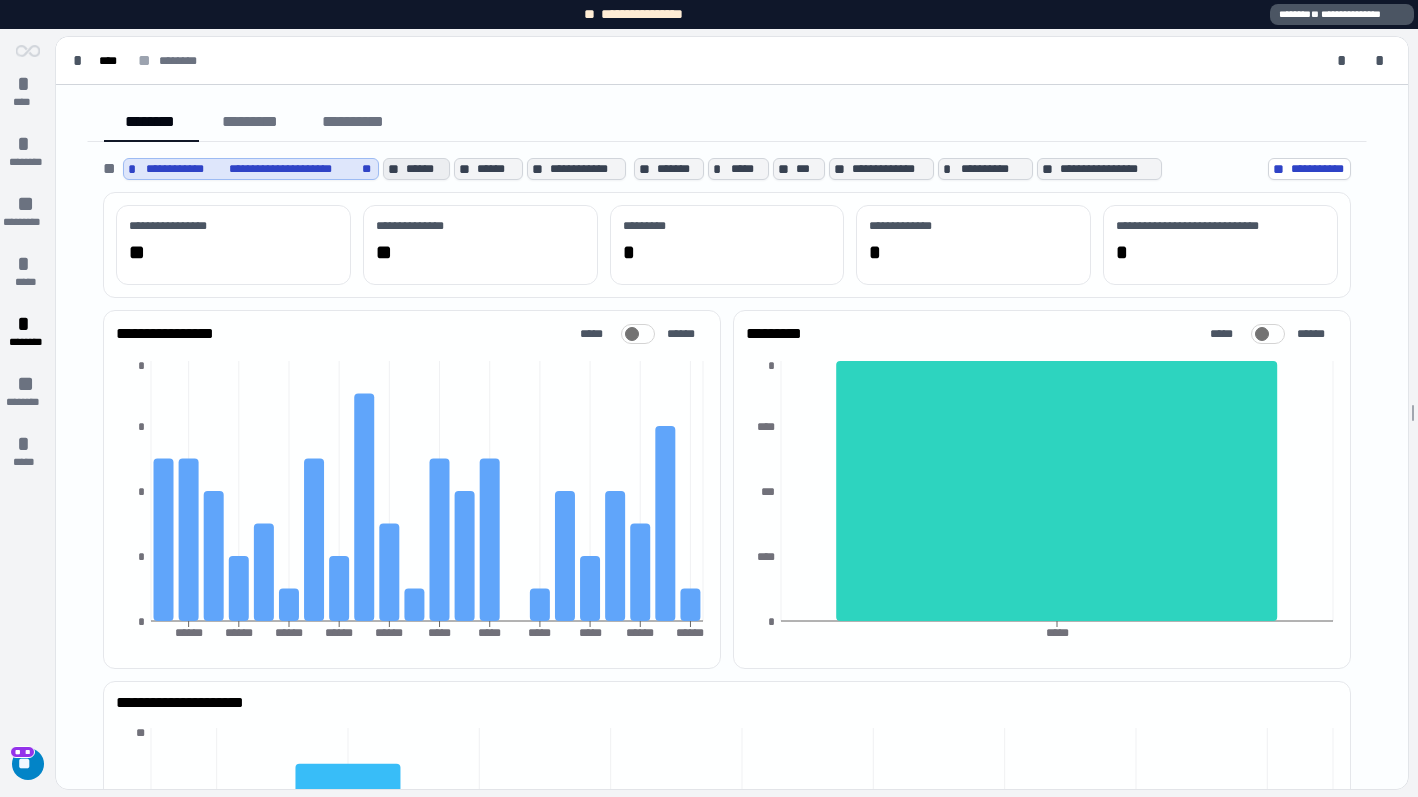 click on "******" at bounding box center [425, 169] 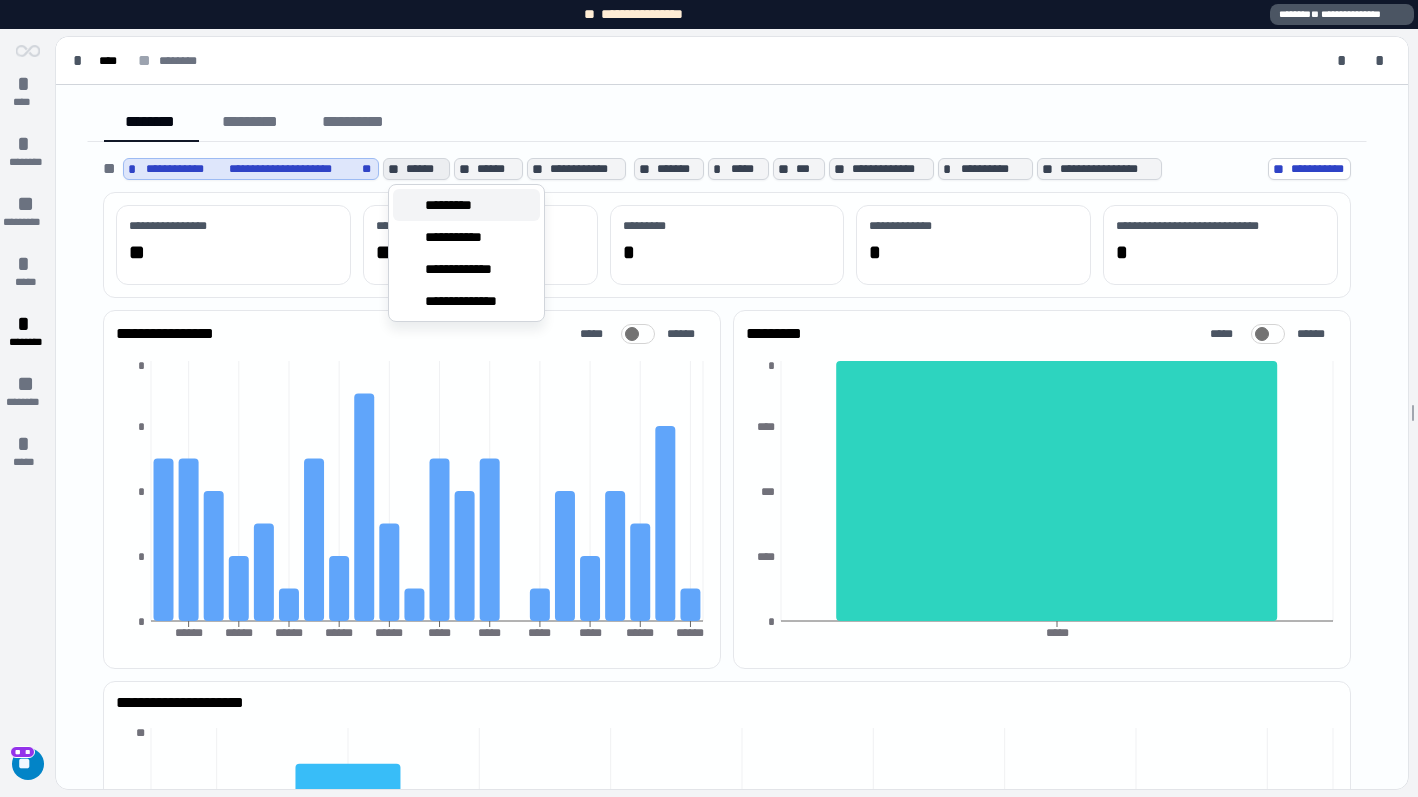 click on "*********" at bounding box center (461, 205) 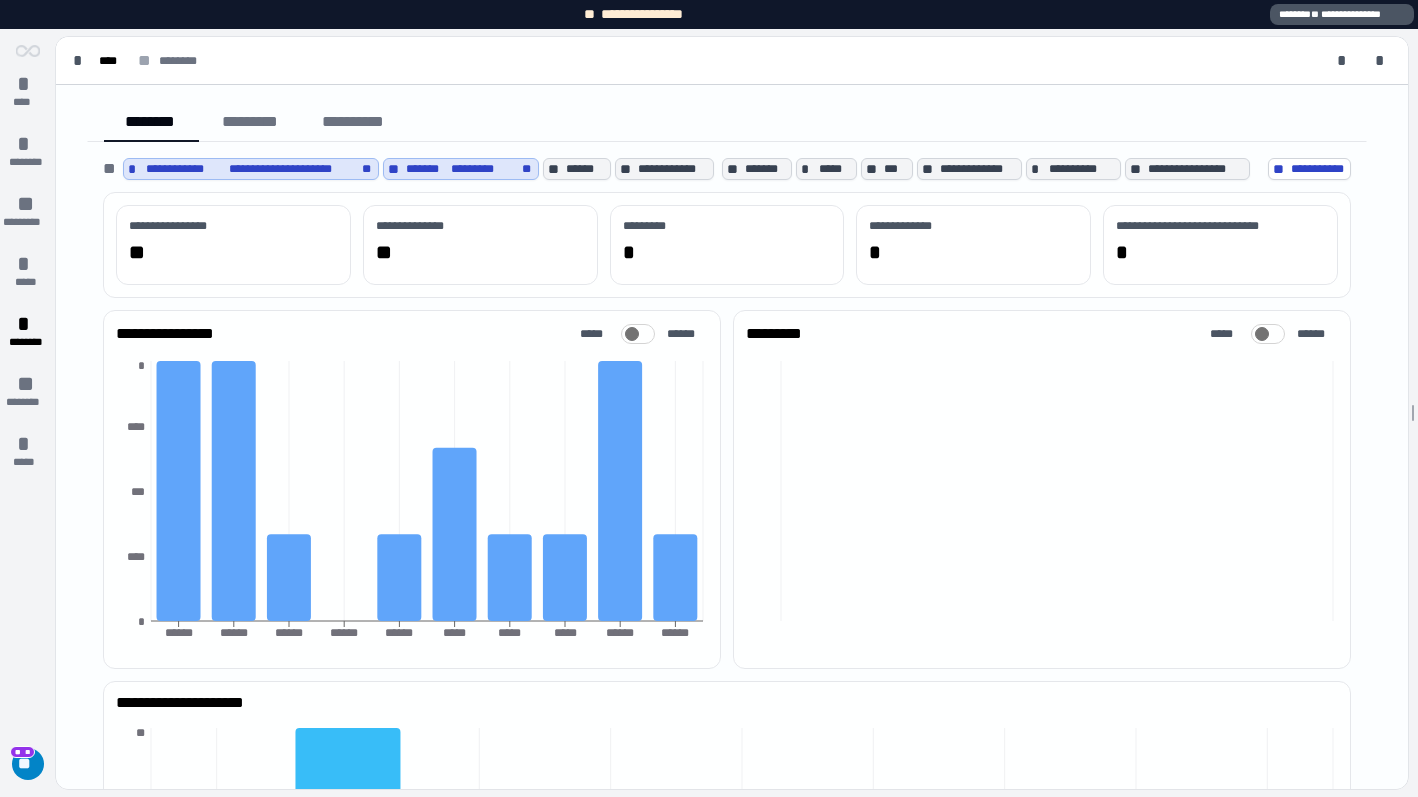 click on "**********" at bounding box center [727, 122] 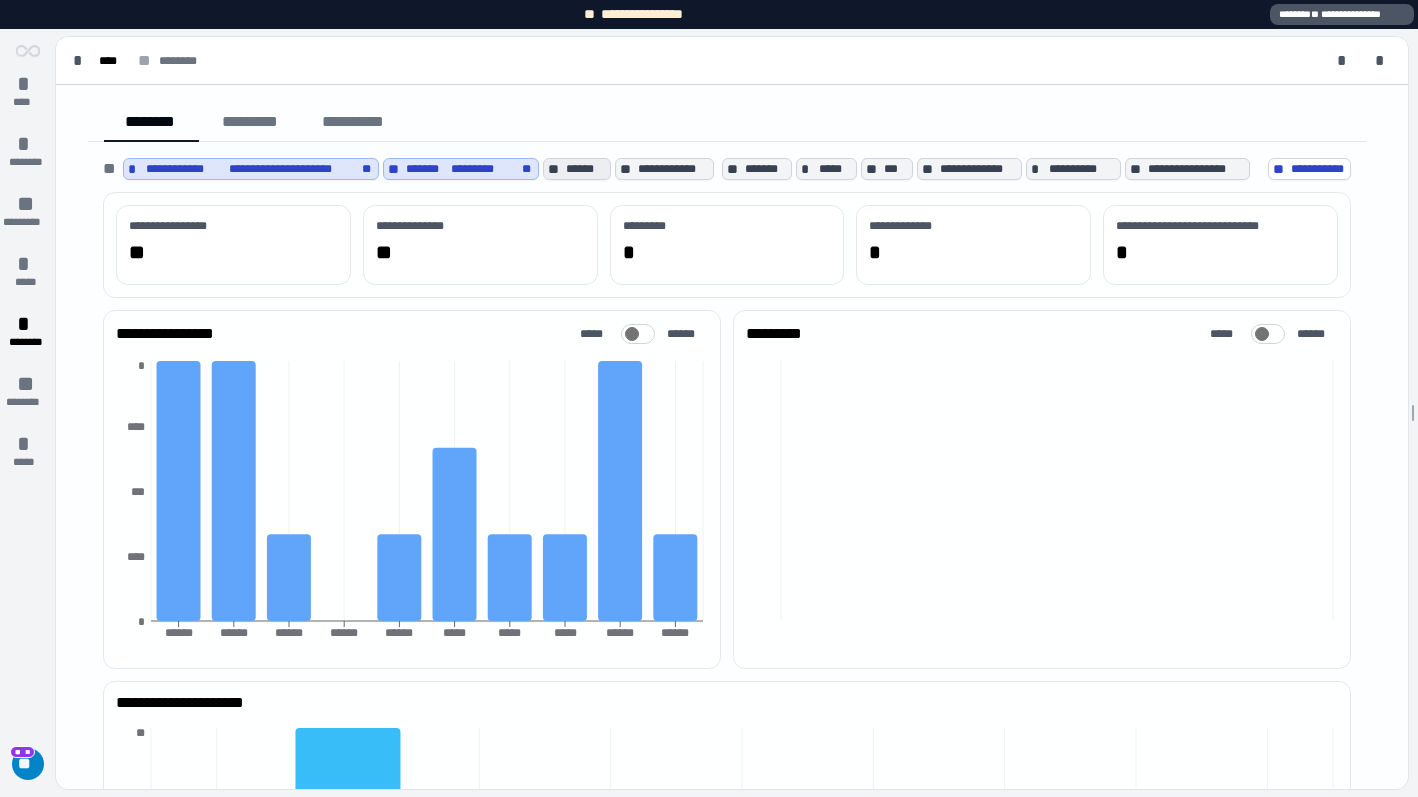 click on "******" at bounding box center (586, 169) 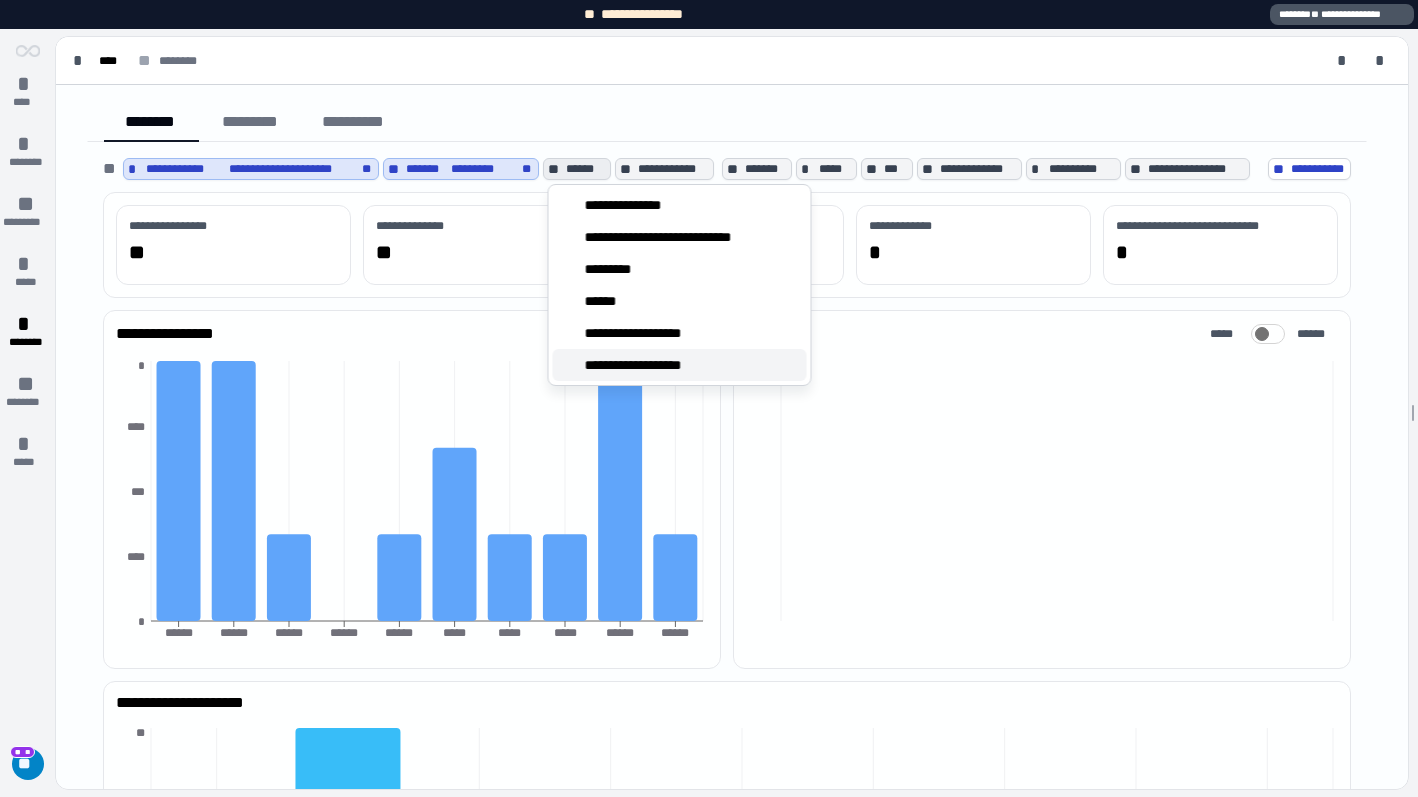 click on "**********" at bounding box center (656, 365) 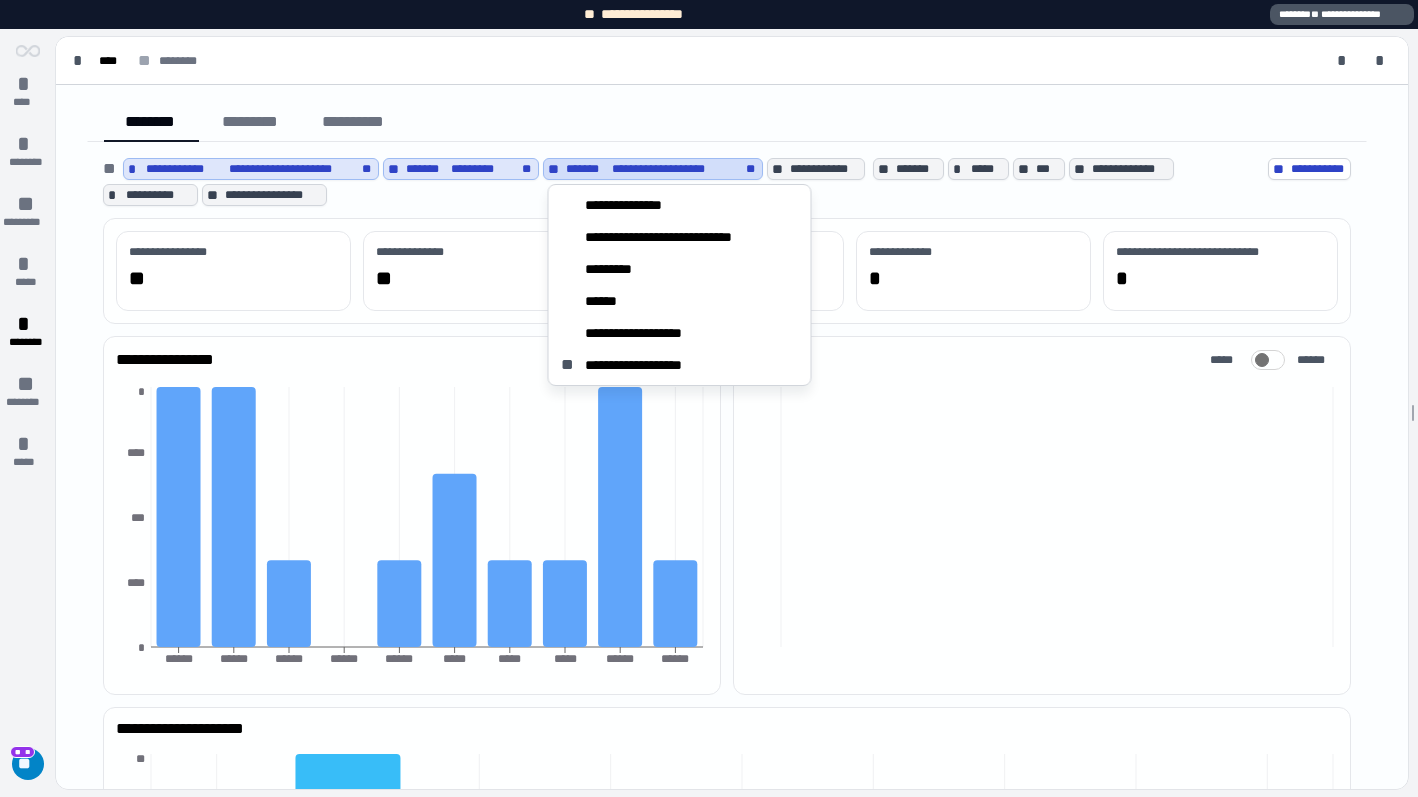 click on "**********" at bounding box center [727, 909] 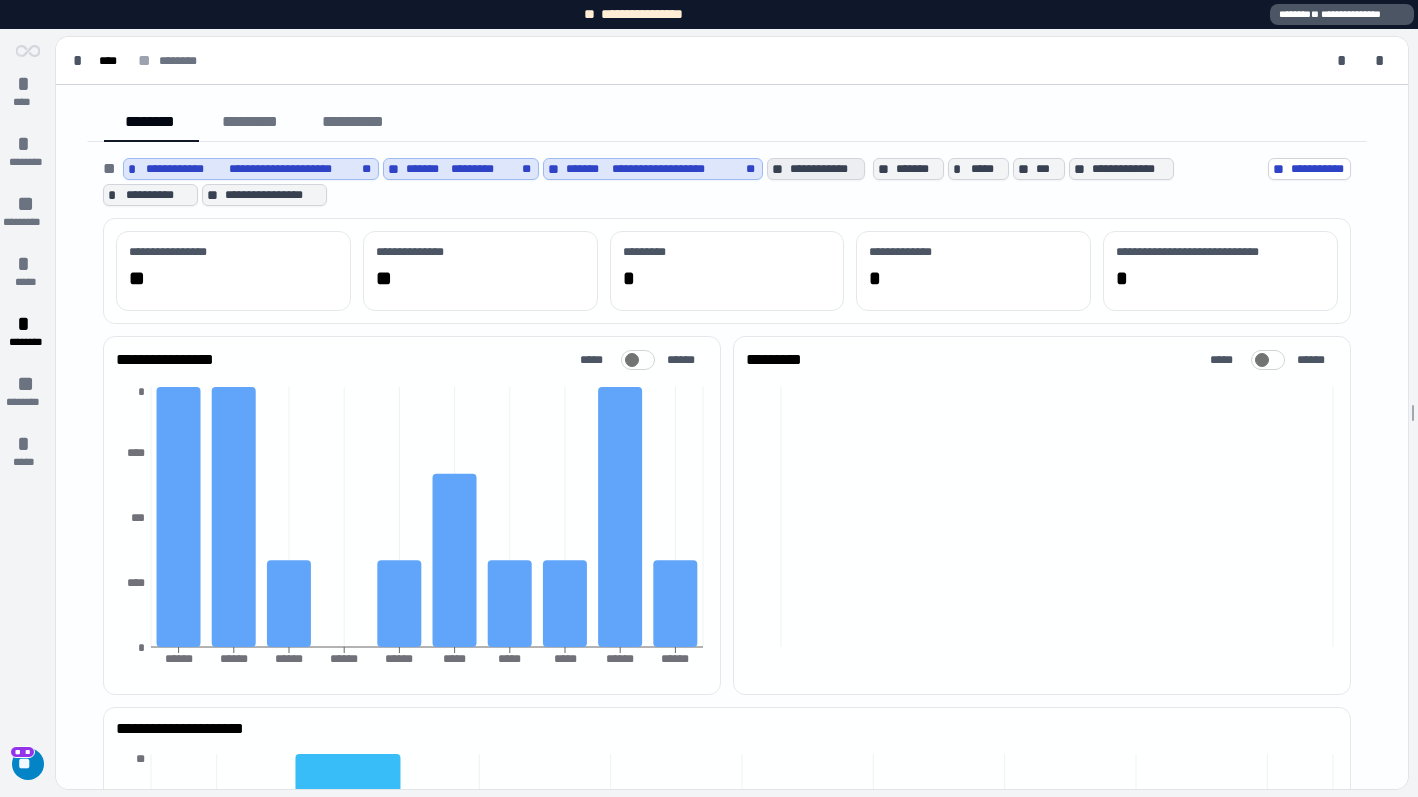 click on "**********" at bounding box center [825, 169] 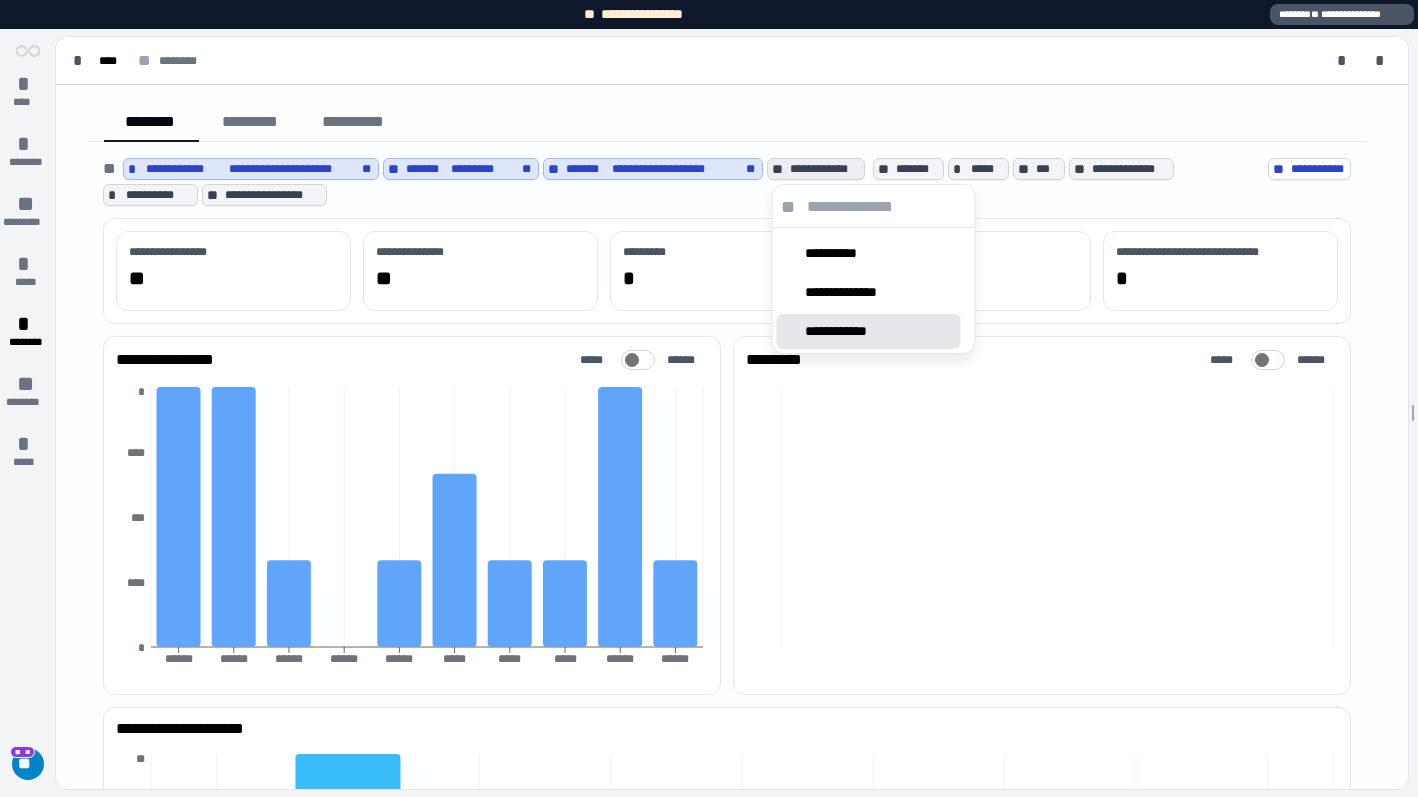 click on "**********" at bounding box center (848, 331) 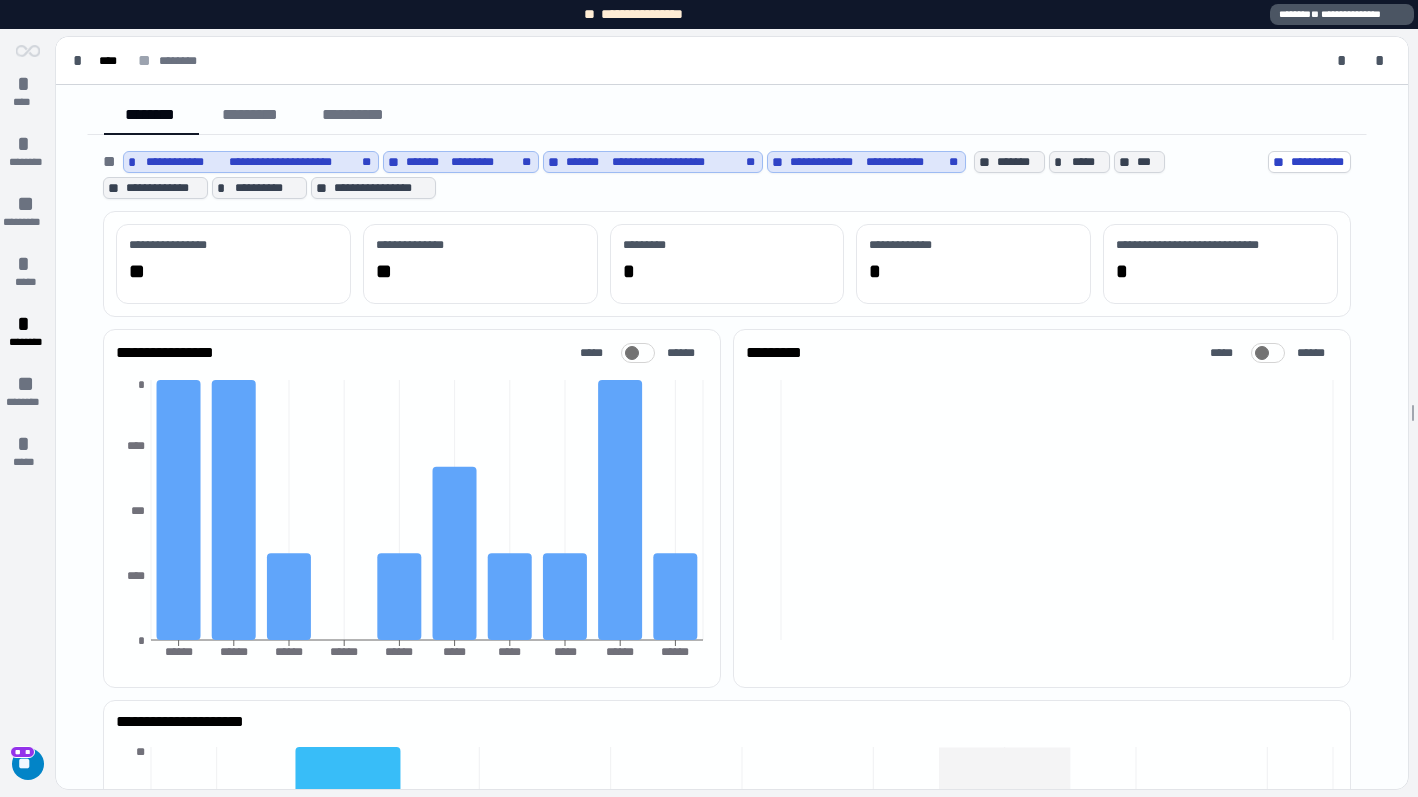 scroll, scrollTop: 0, scrollLeft: 0, axis: both 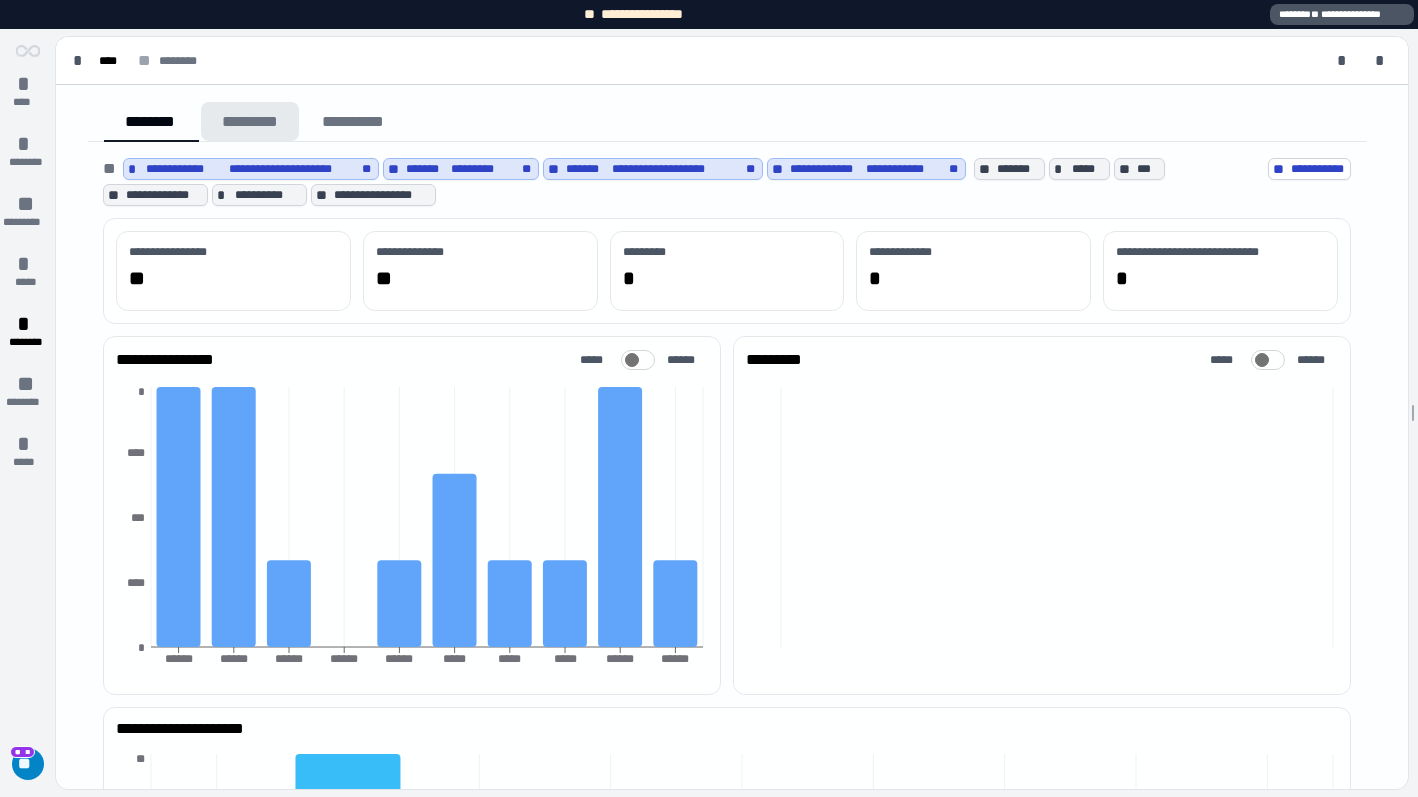 click on "*********" at bounding box center (250, 121) 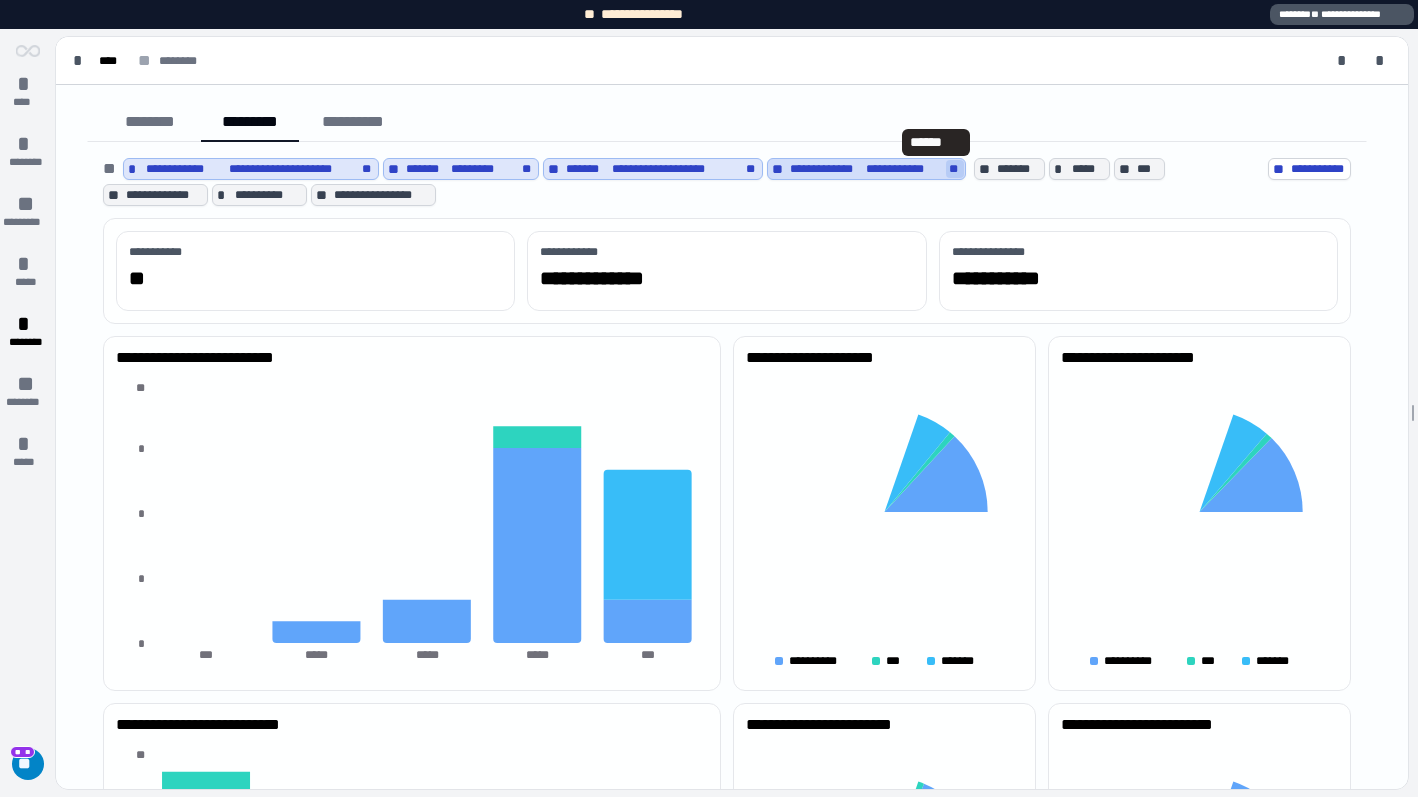 click on "**" at bounding box center [955, 169] 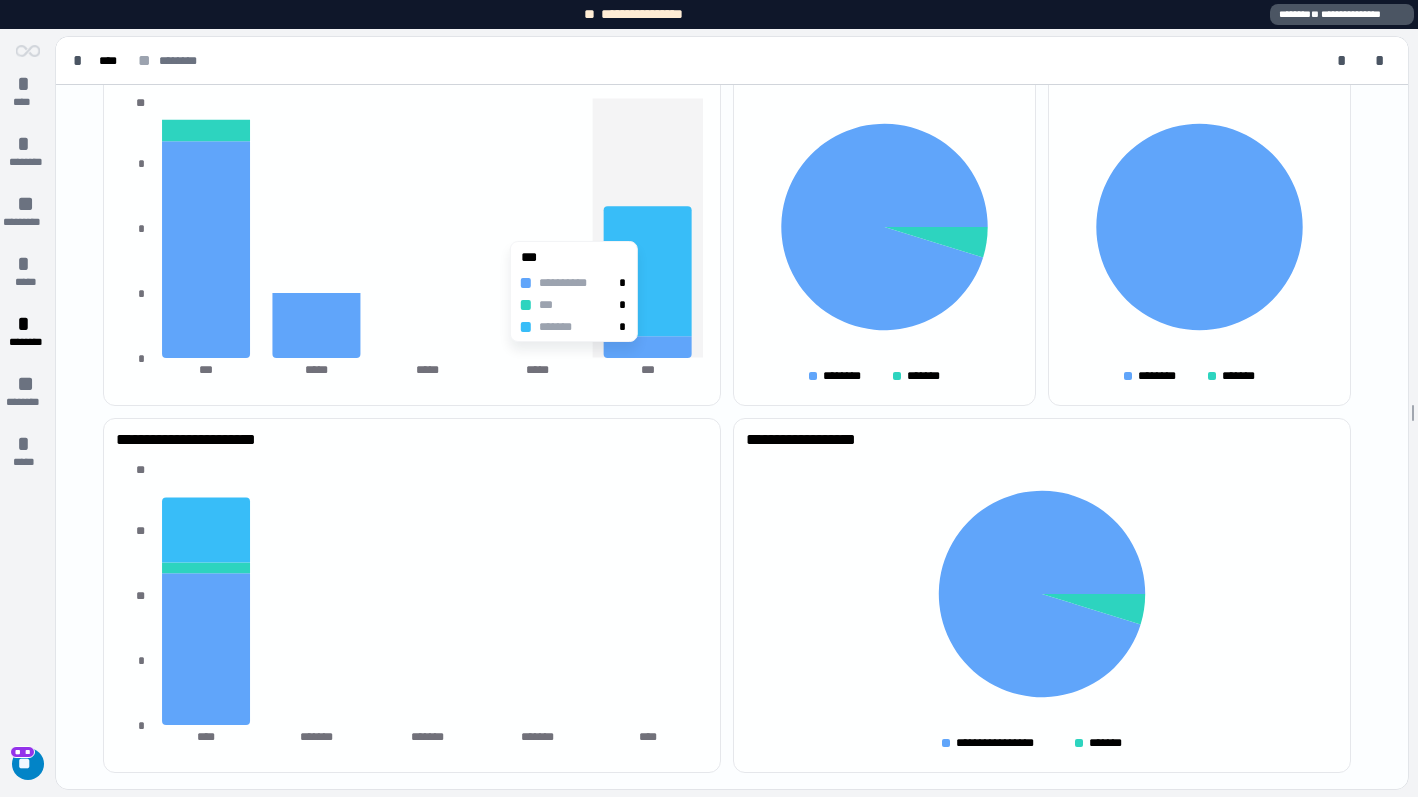 scroll, scrollTop: 0, scrollLeft: 0, axis: both 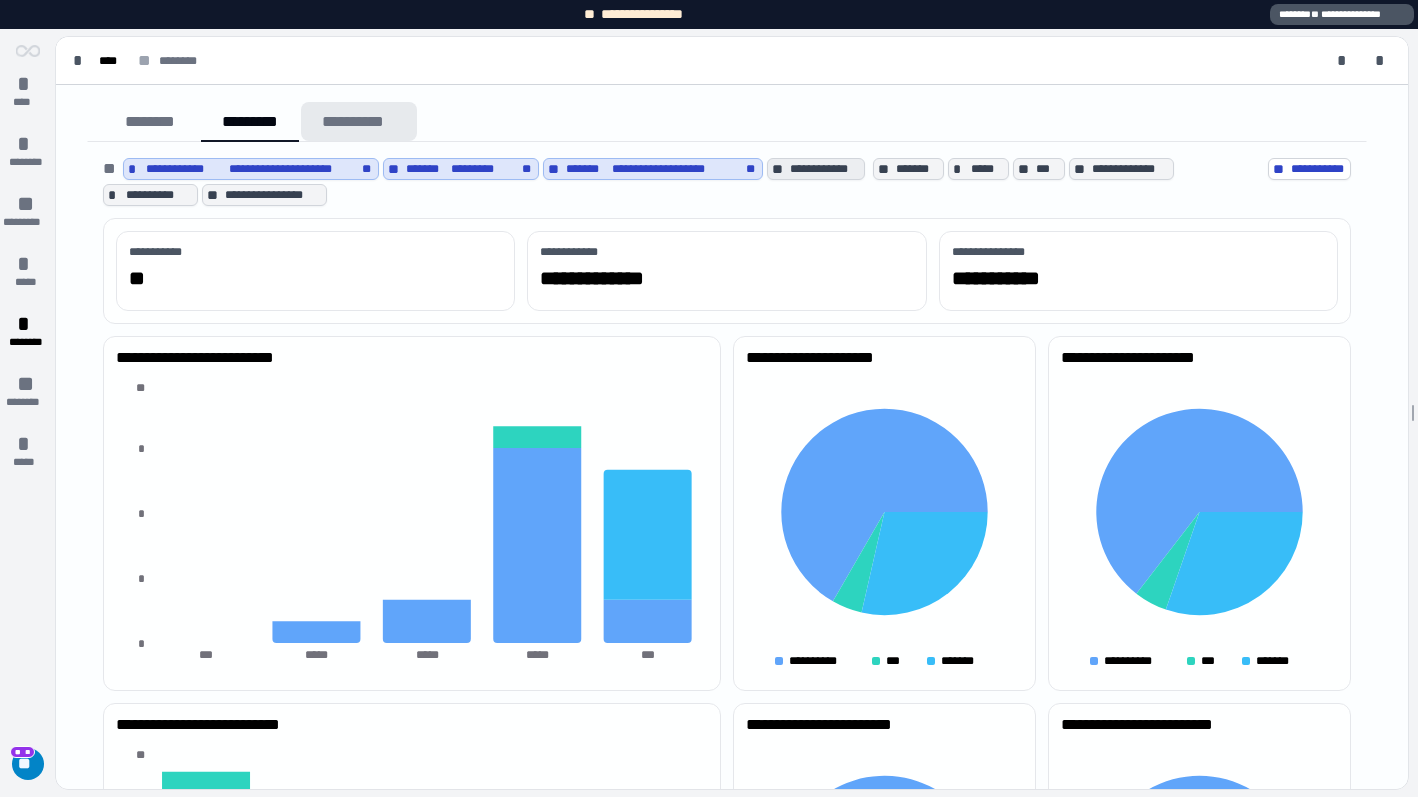 click on "**********" at bounding box center [359, 121] 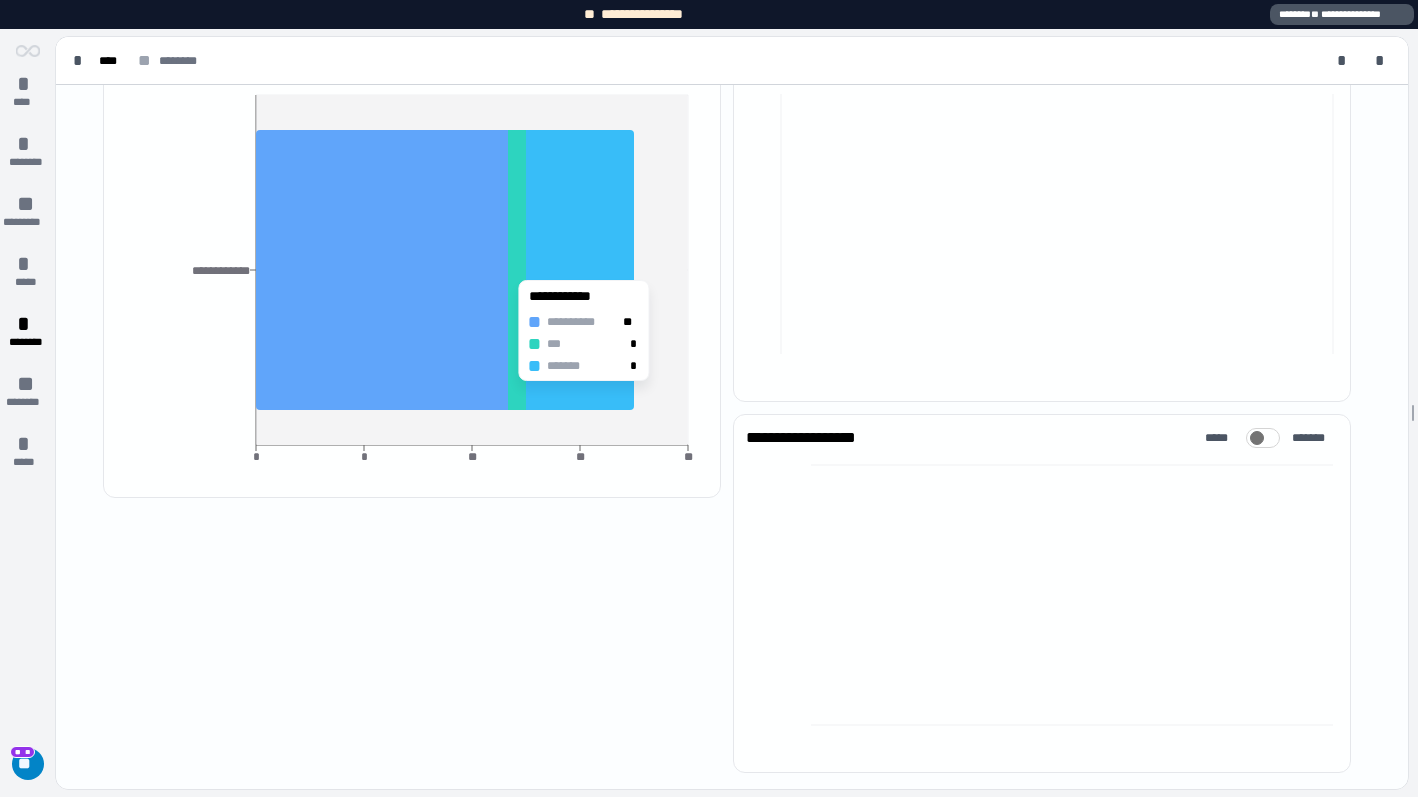 scroll, scrollTop: 0, scrollLeft: 0, axis: both 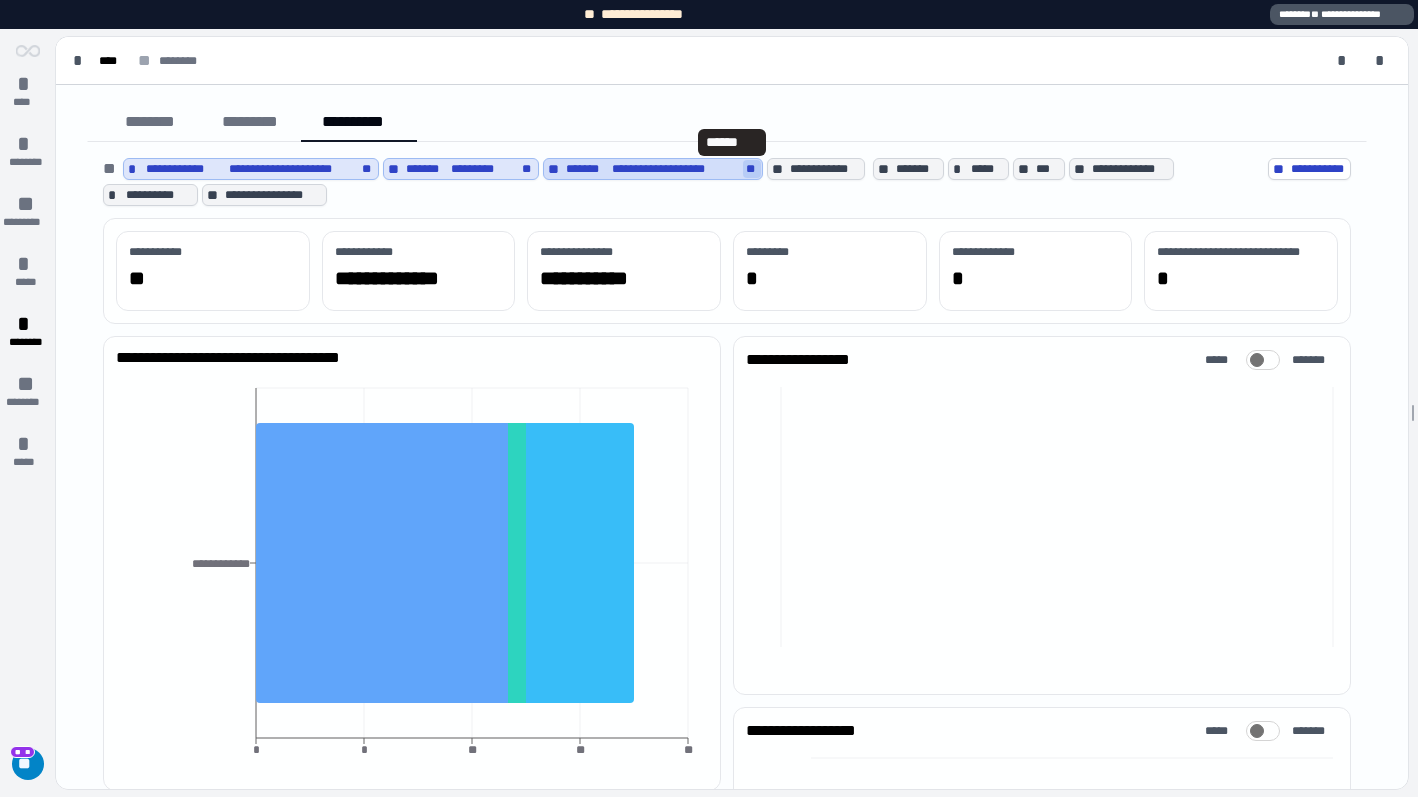 click on "**" at bounding box center [752, 169] 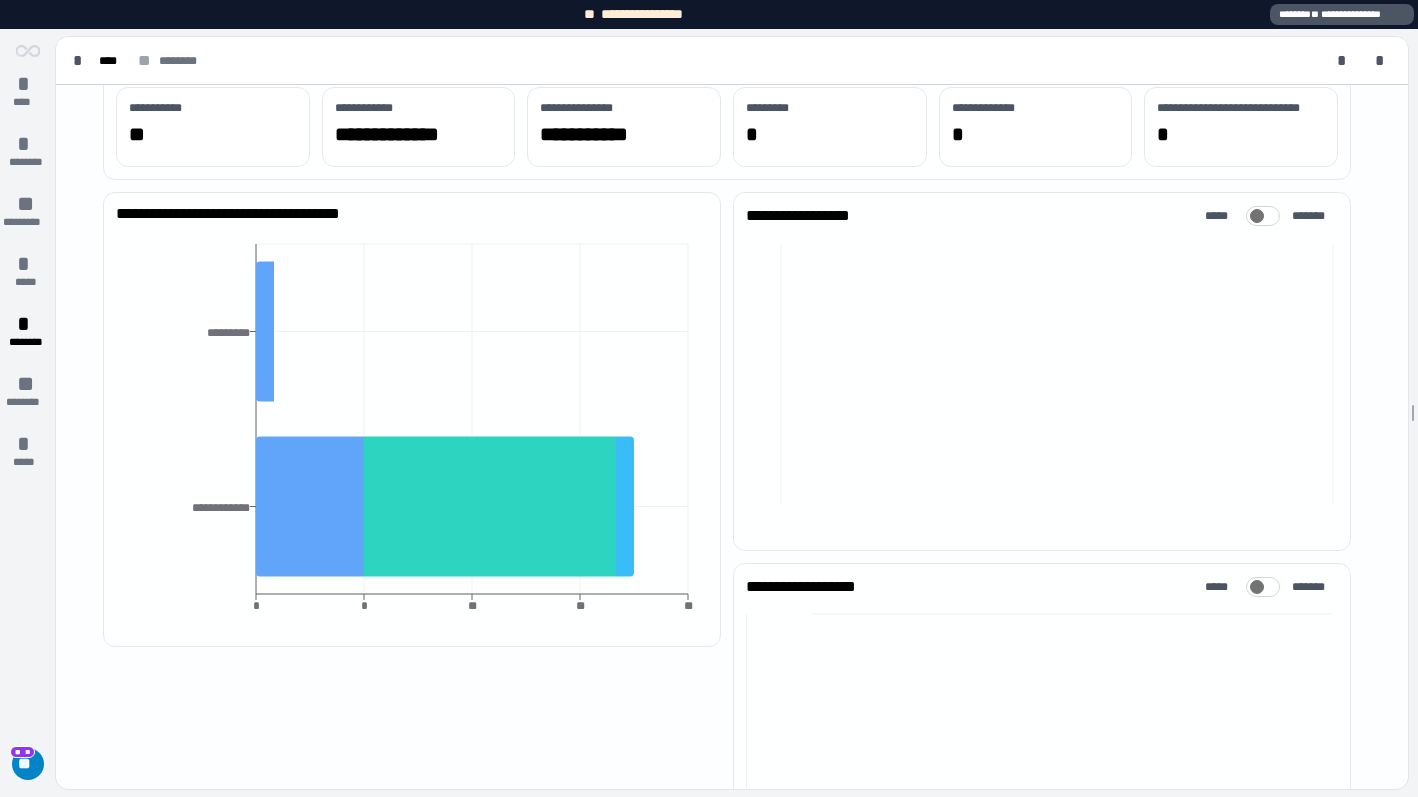 scroll, scrollTop: 45, scrollLeft: 0, axis: vertical 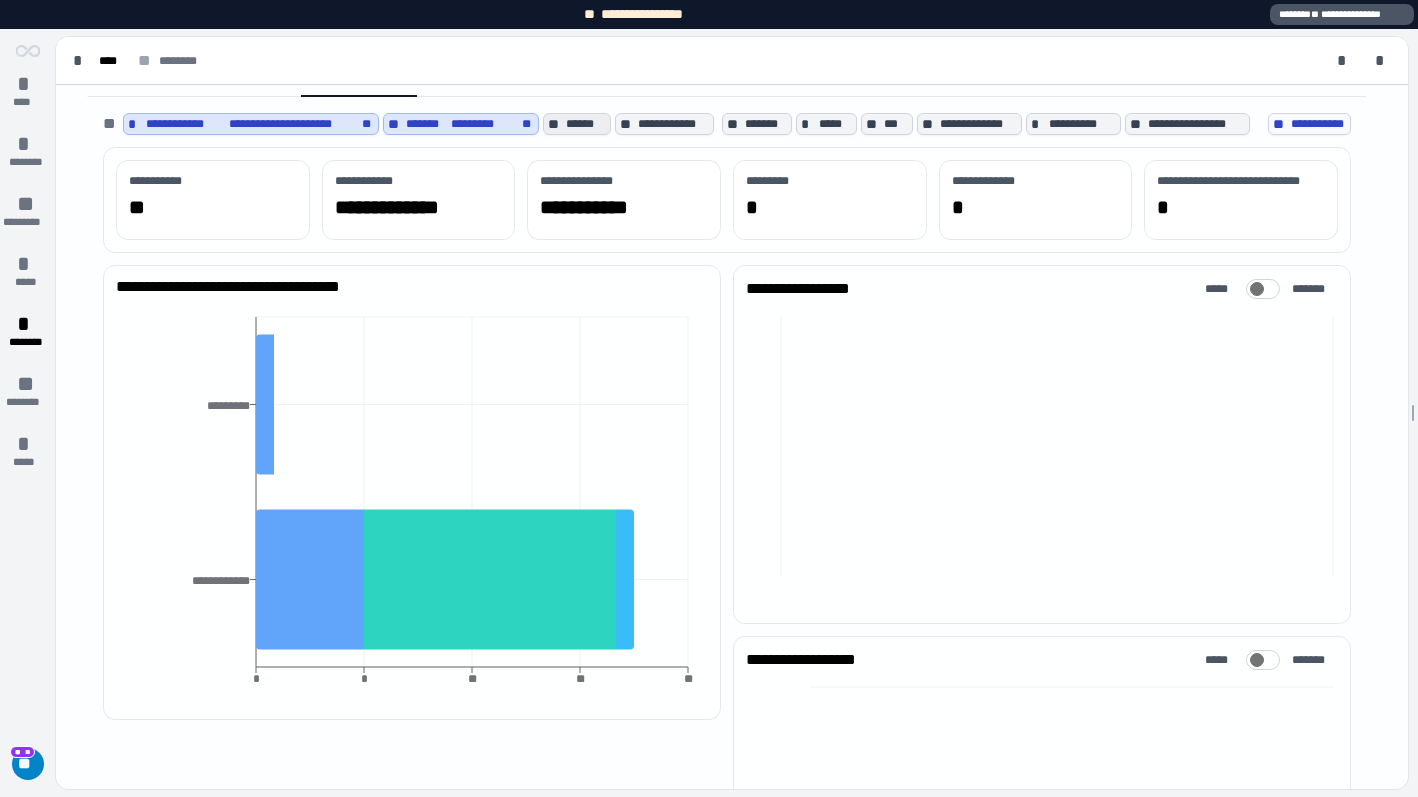 click on "**********" at bounding box center [1309, 124] 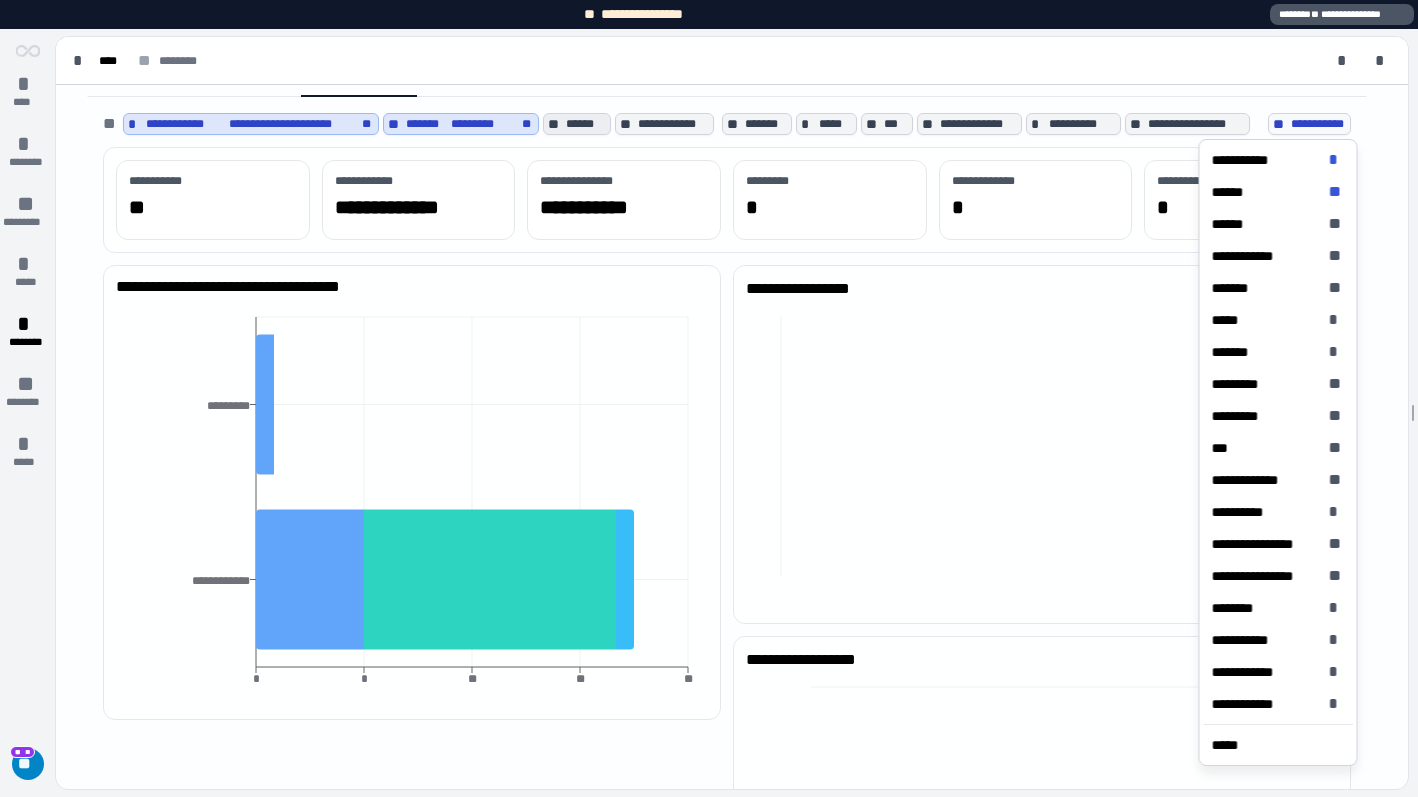 click on "**** ** ********" at bounding box center [705, 61] 